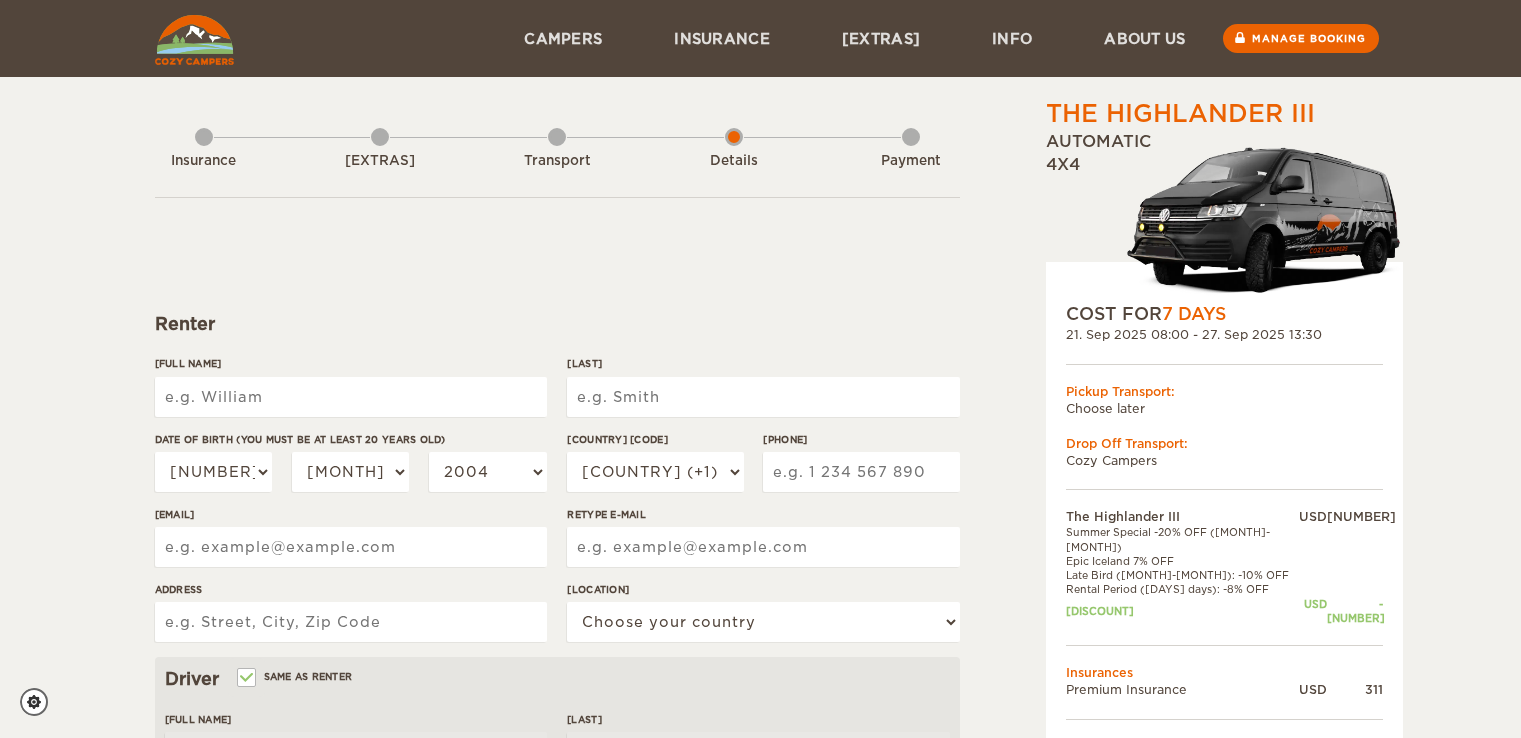 scroll, scrollTop: 0, scrollLeft: 0, axis: both 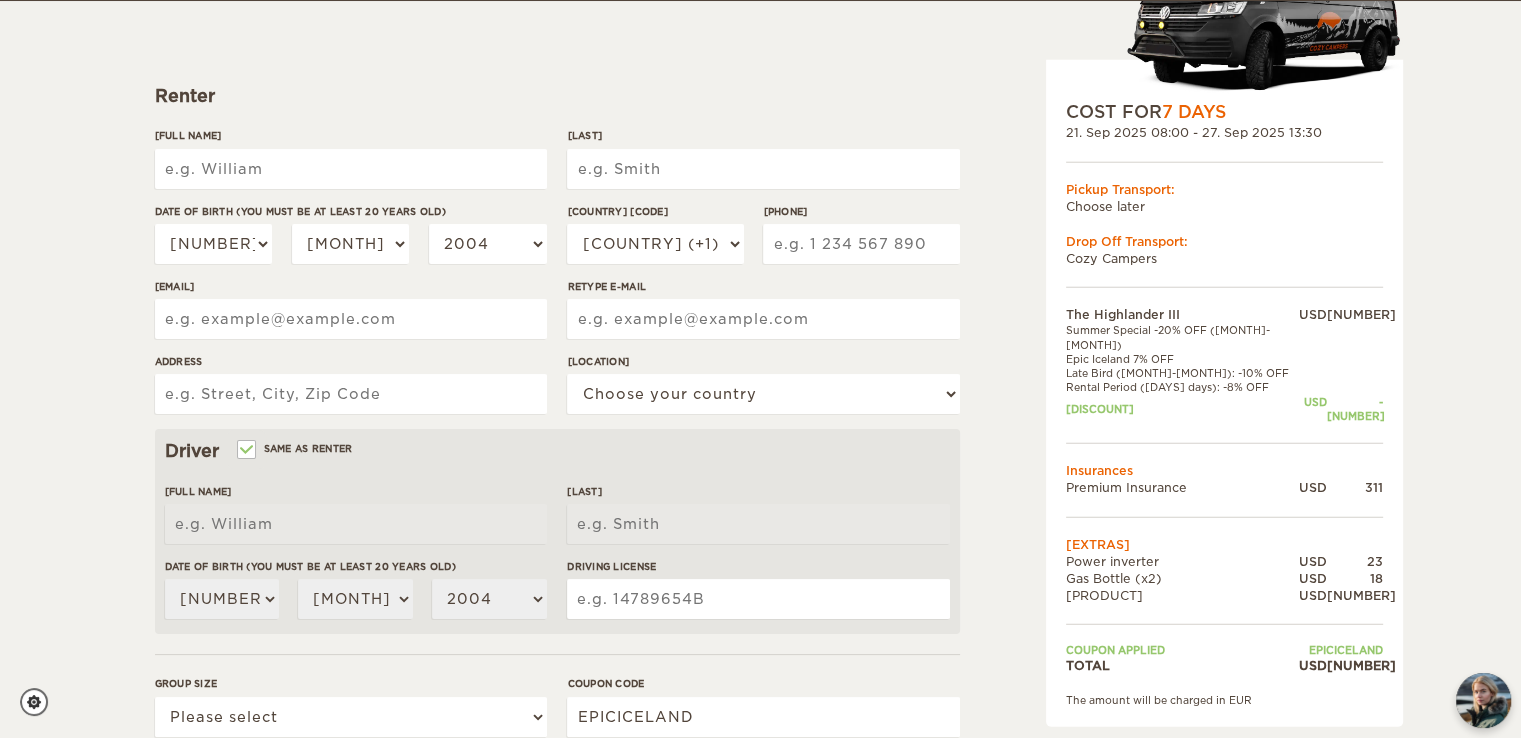 click on "[FULL NAME]" at bounding box center (351, 169) 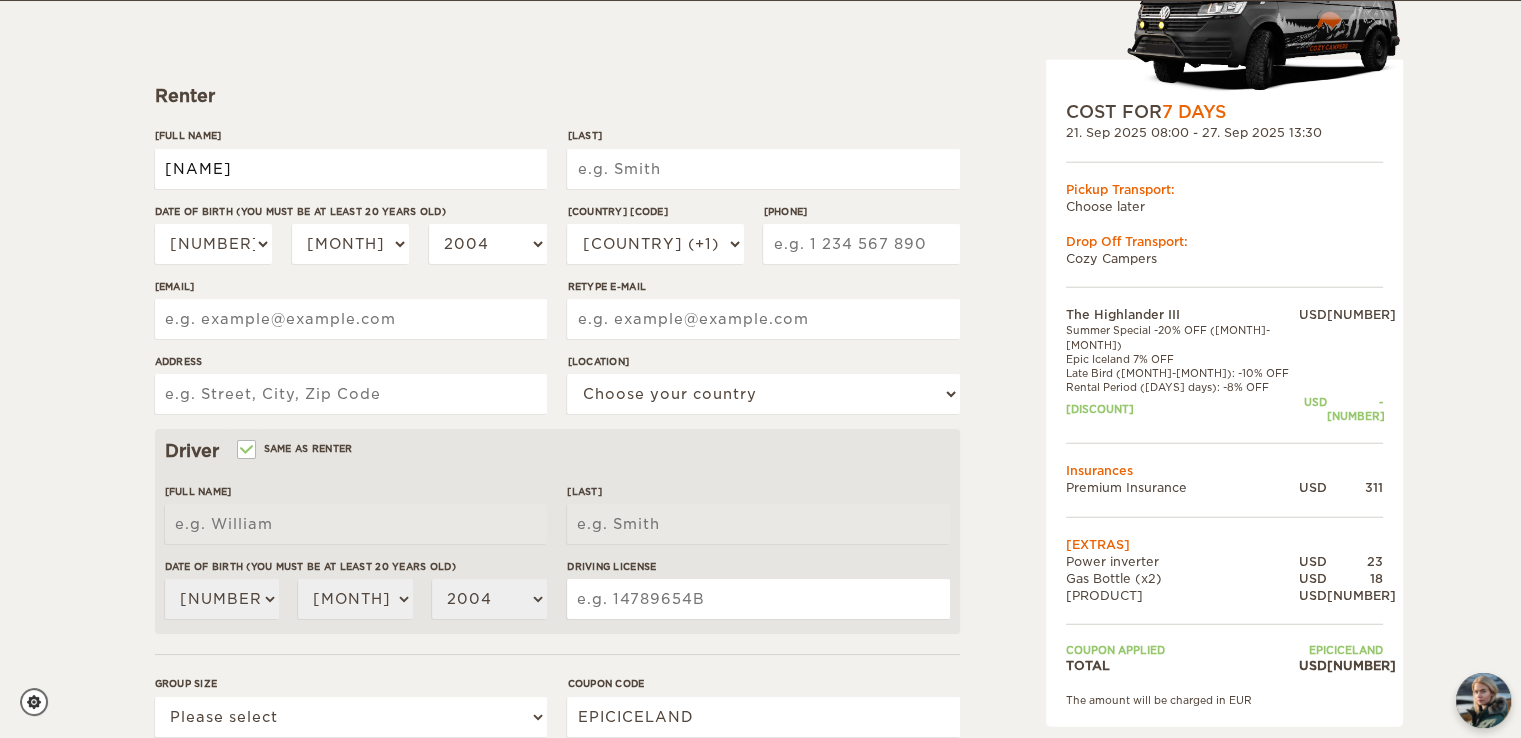 type on "[LAST]" 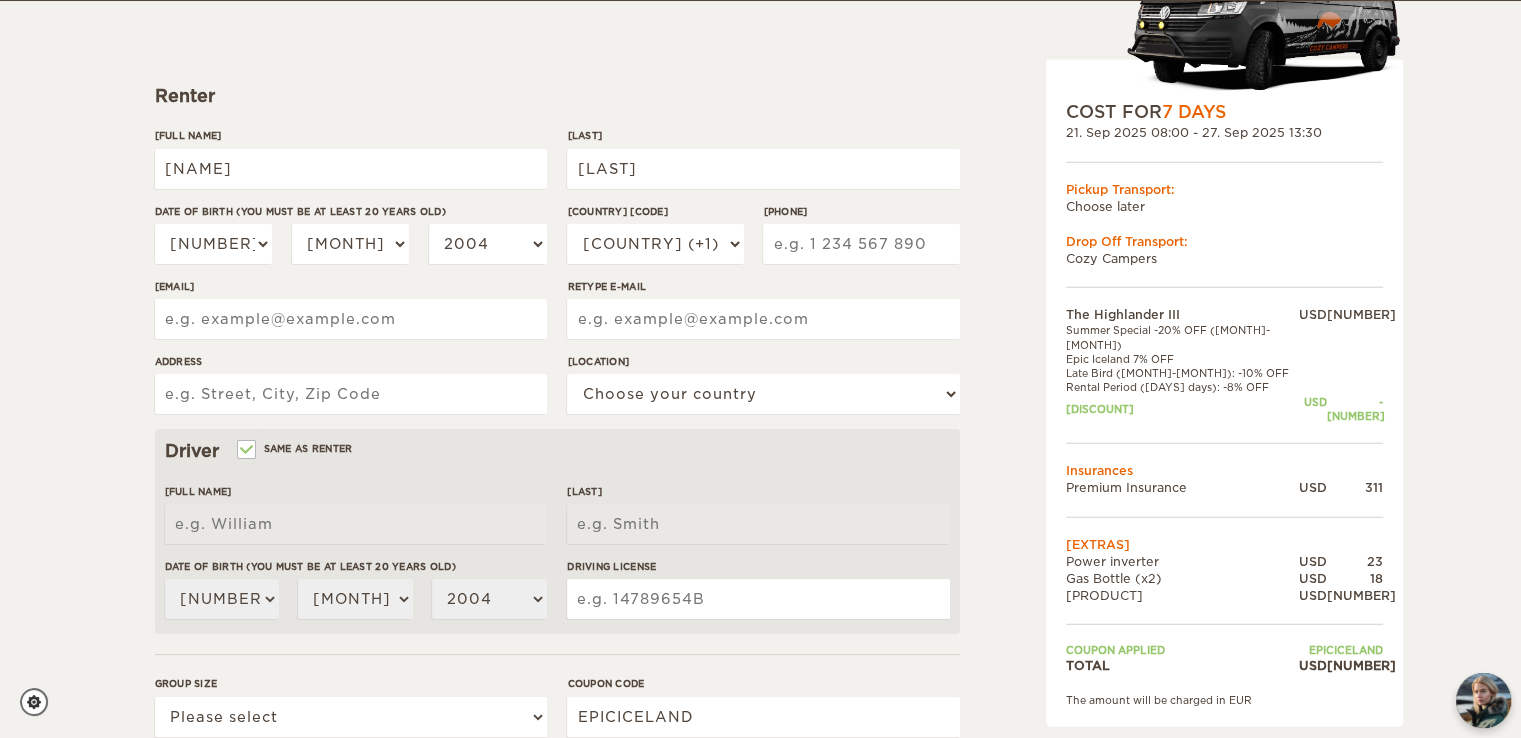 type on "[PHONE]" 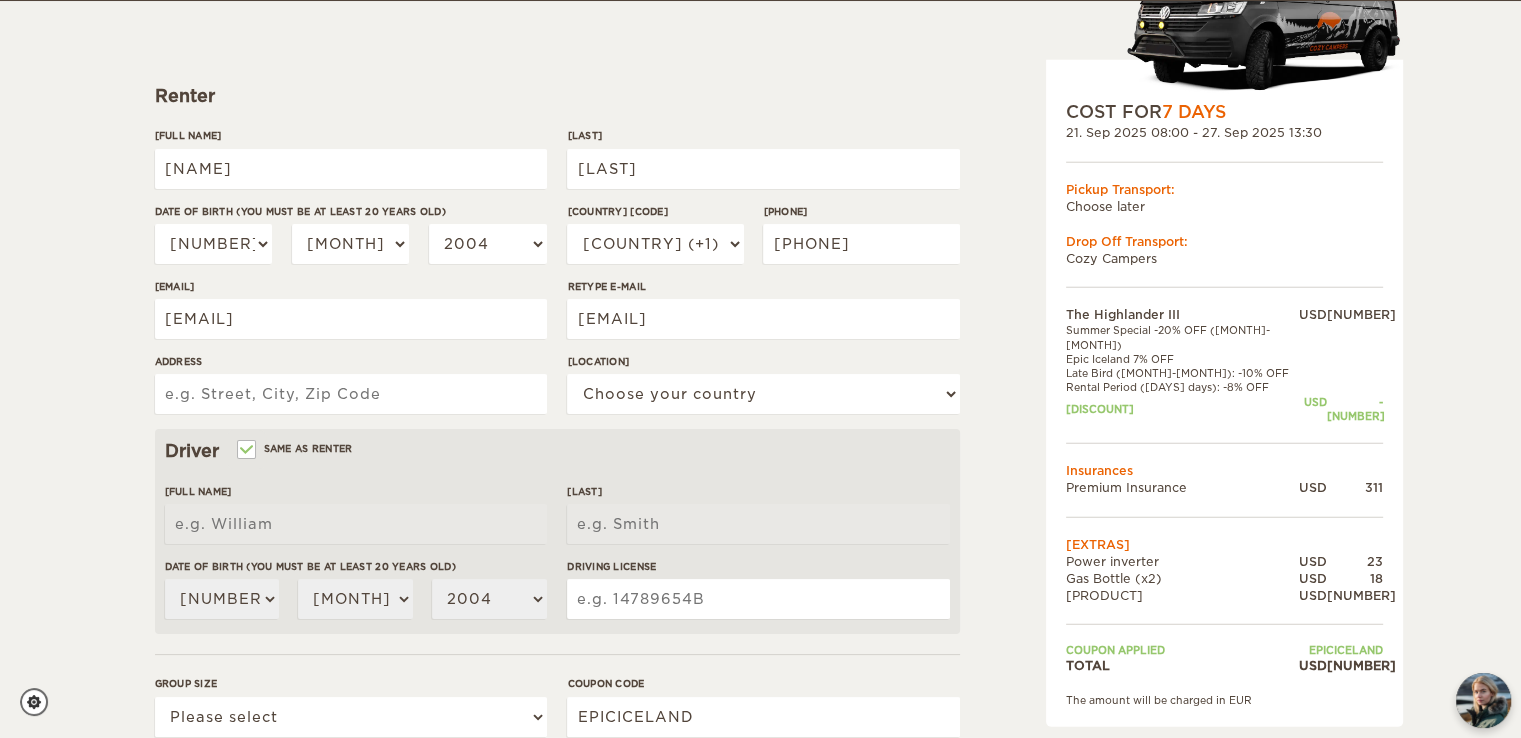 type on "[NUMBER] [STREET]" 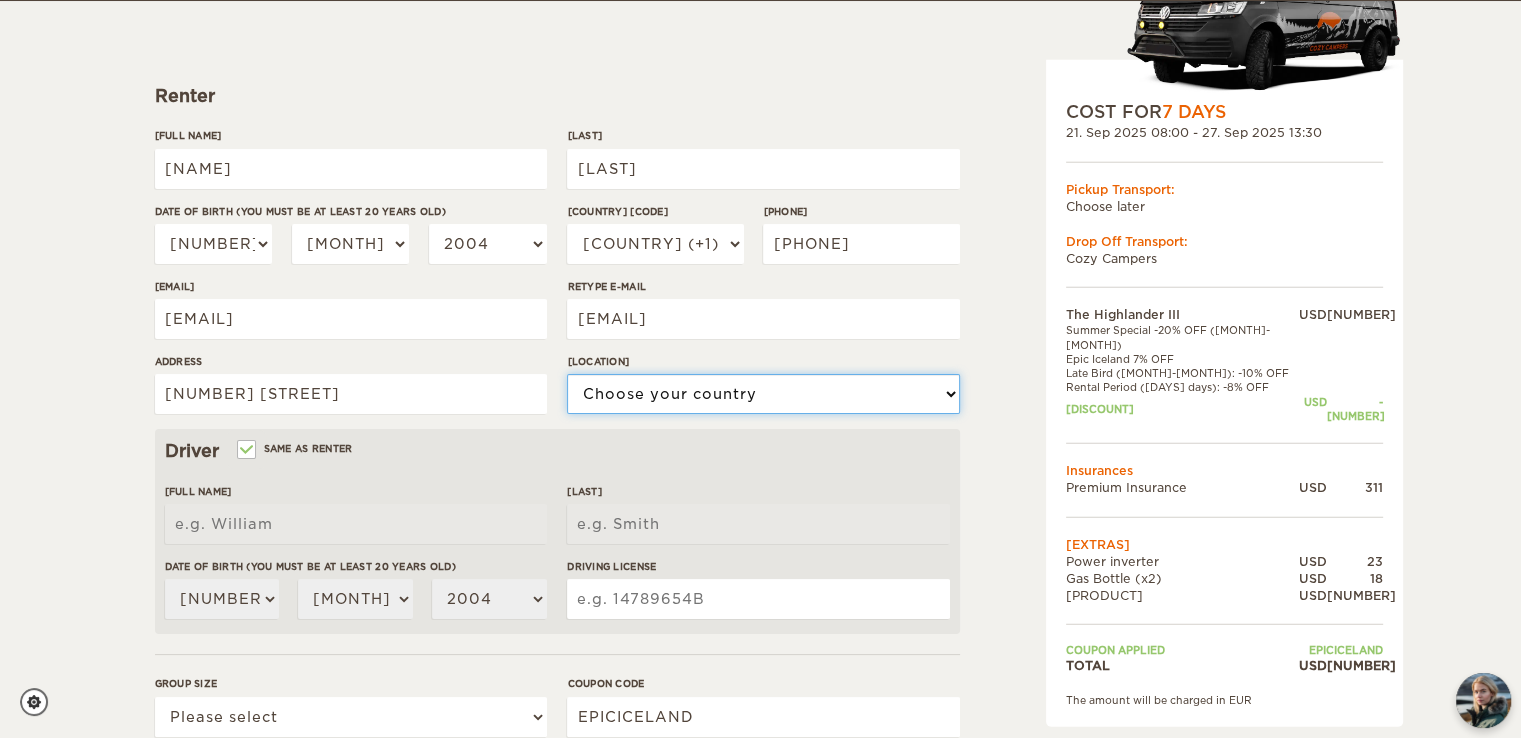select on "222" 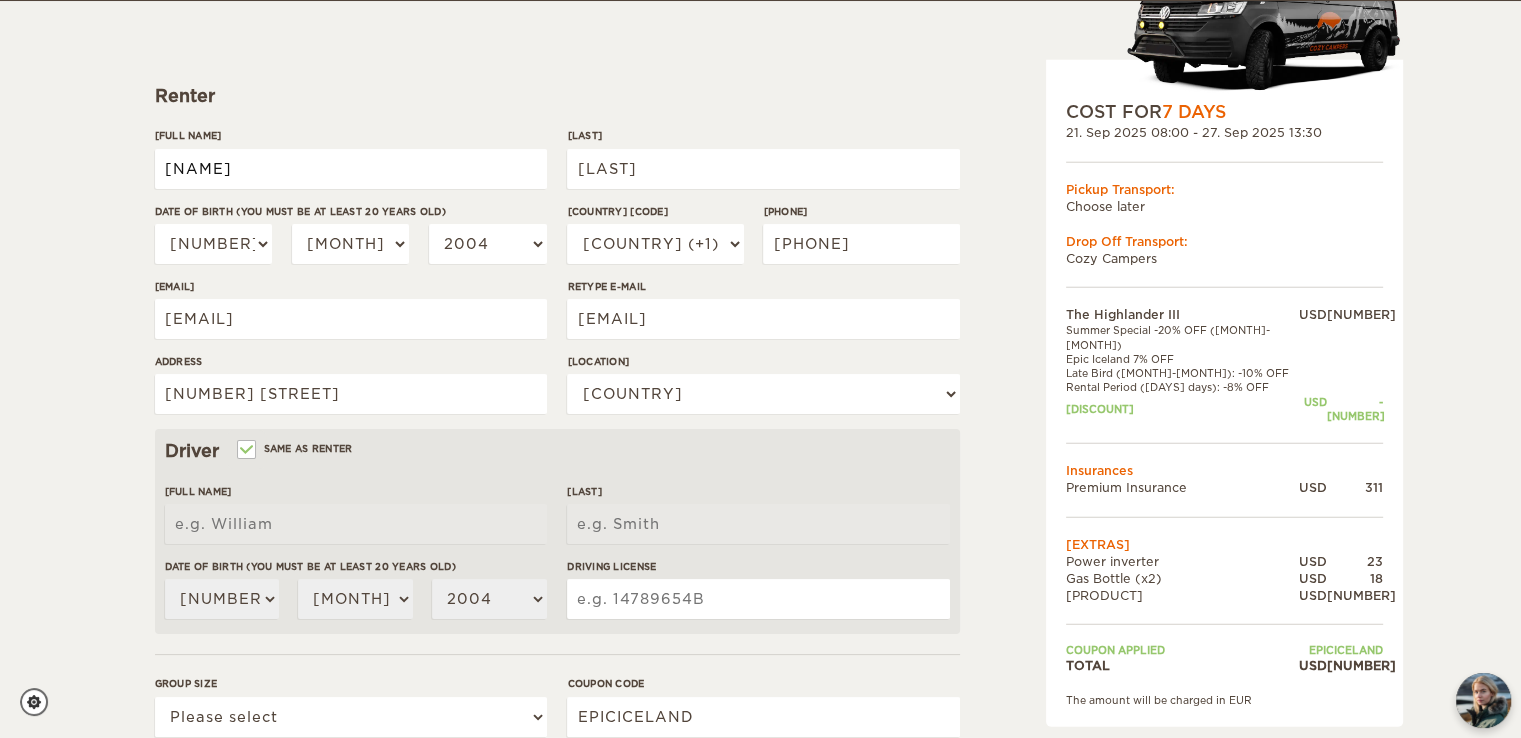 type on "[NAME]" 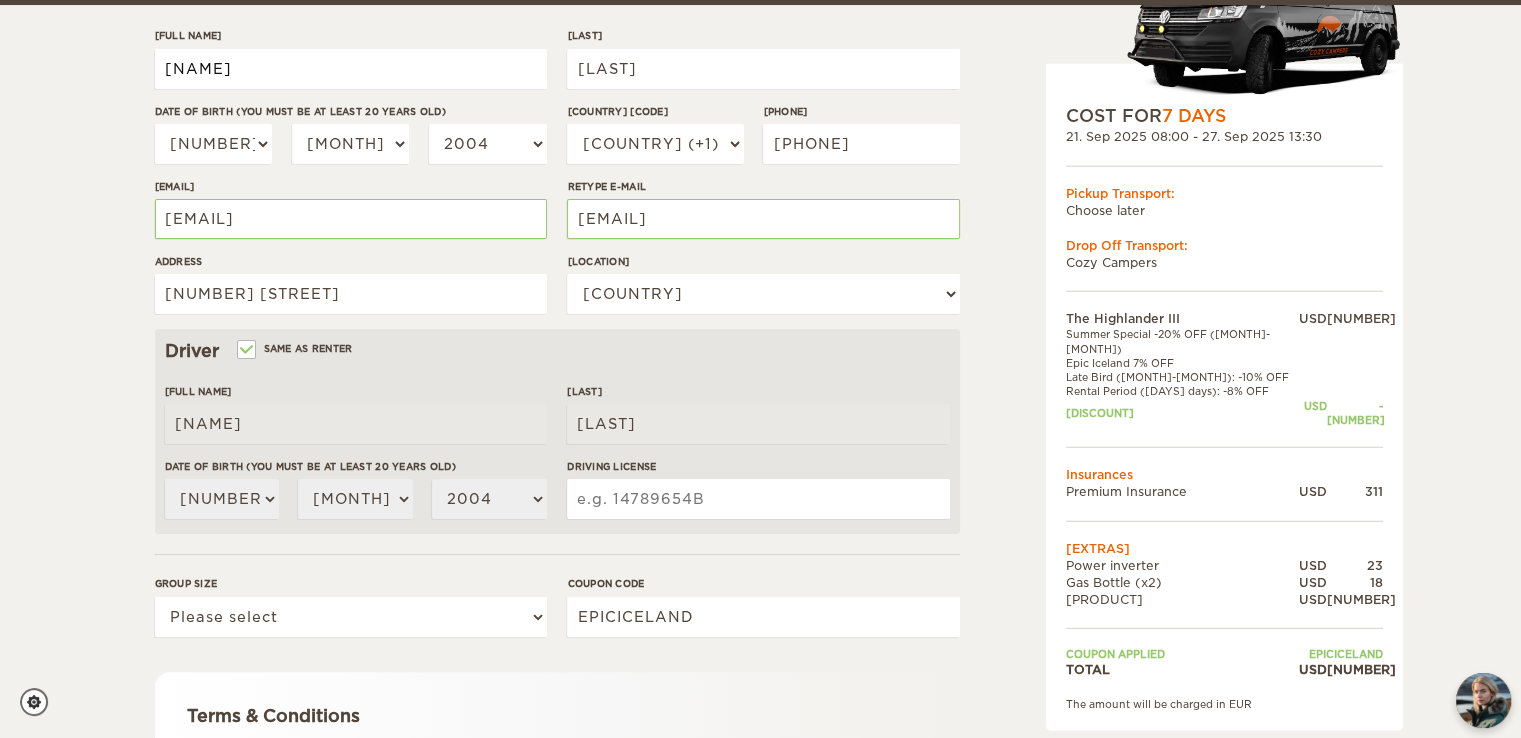 scroll, scrollTop: 339, scrollLeft: 0, axis: vertical 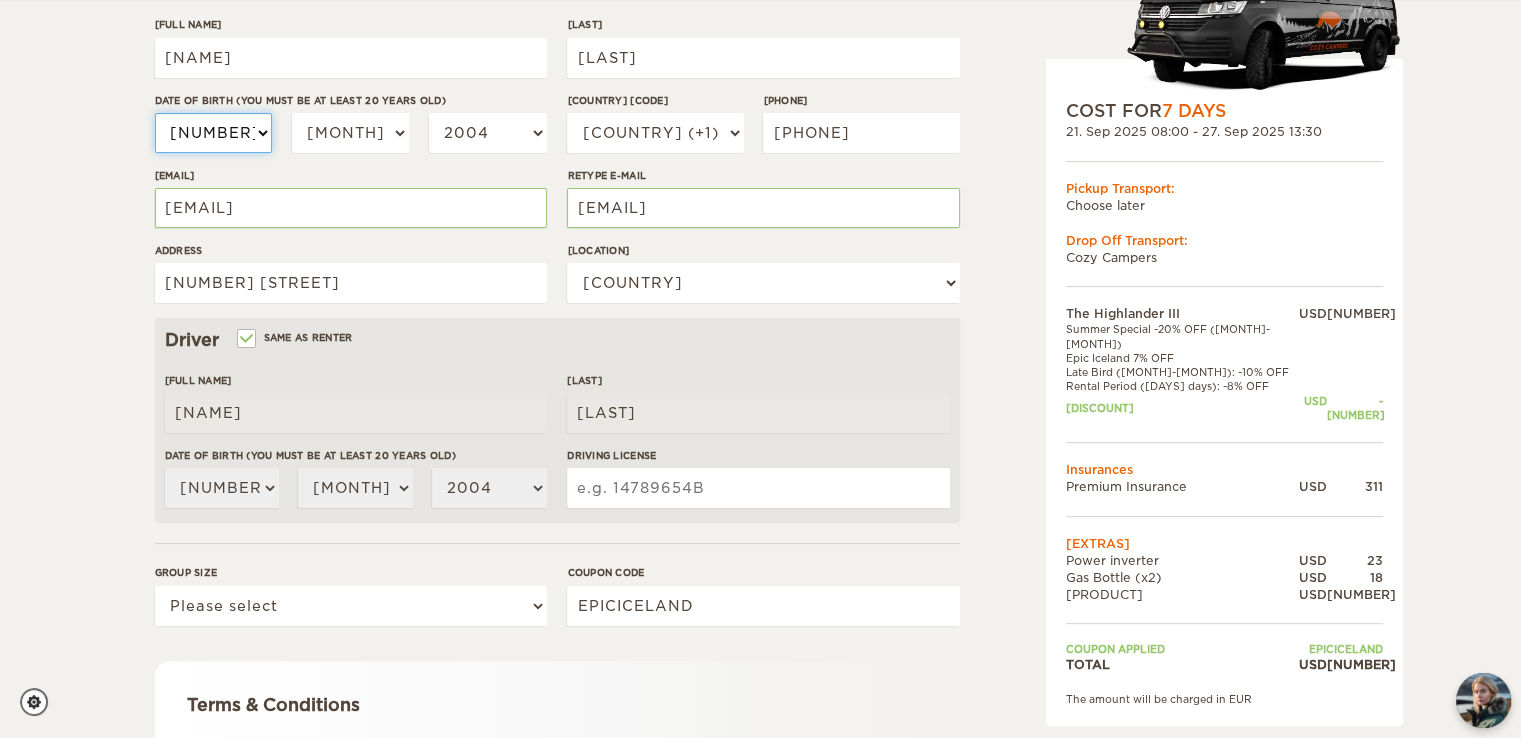 click on "[NUMBER]" at bounding box center (214, 133) 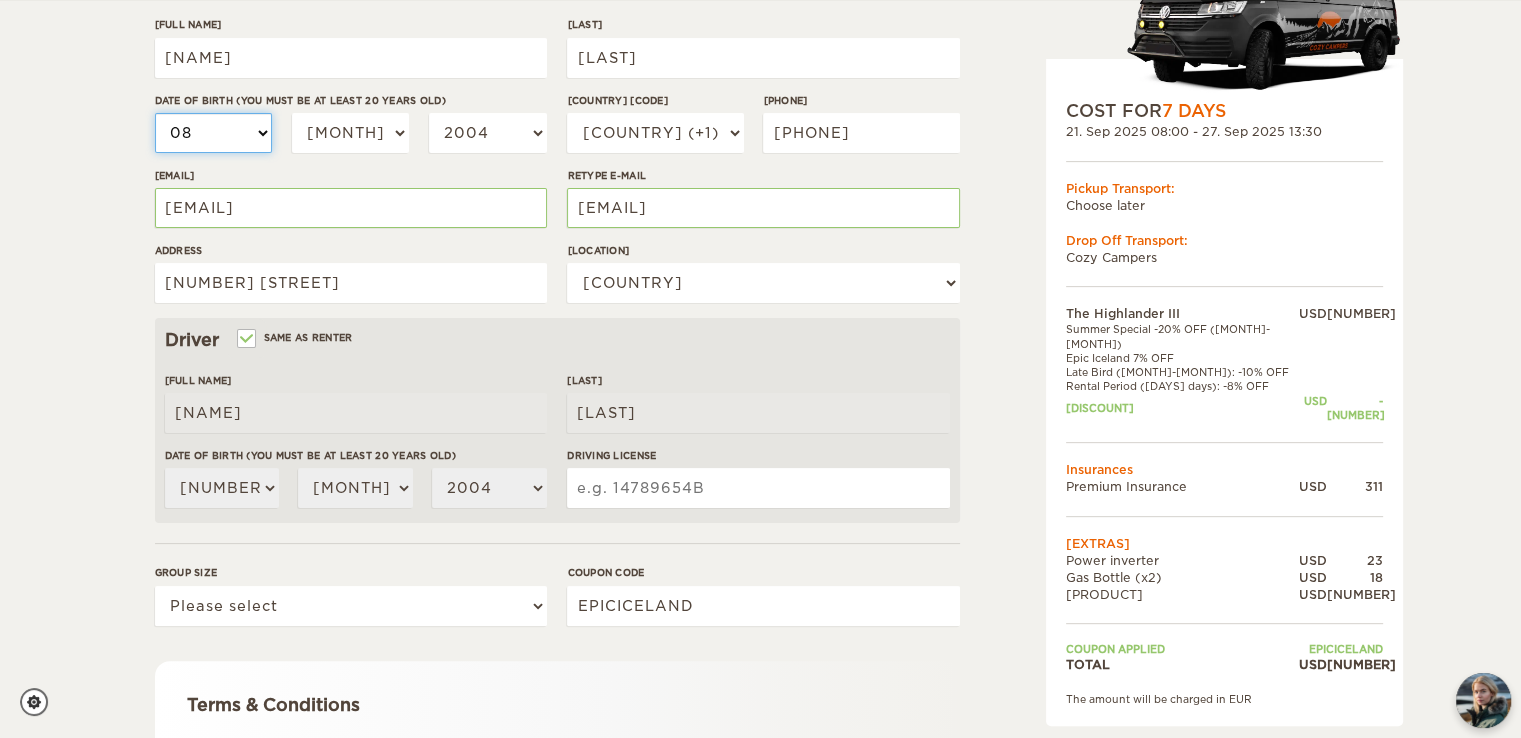 click on "[NUMBER]" at bounding box center [214, 133] 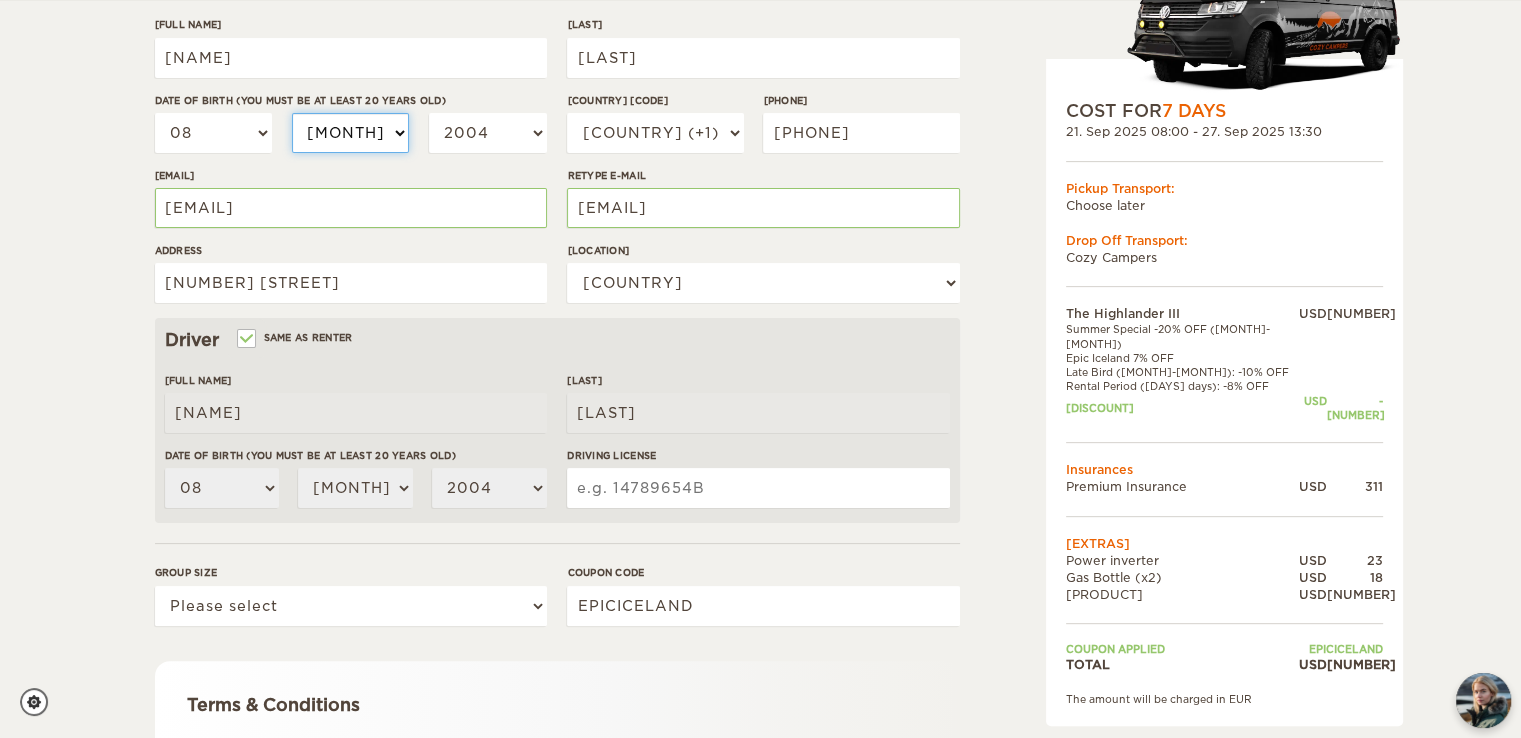 click on "January
February
March
April
May
June
July
August
September
October
November
December" at bounding box center [351, 133] 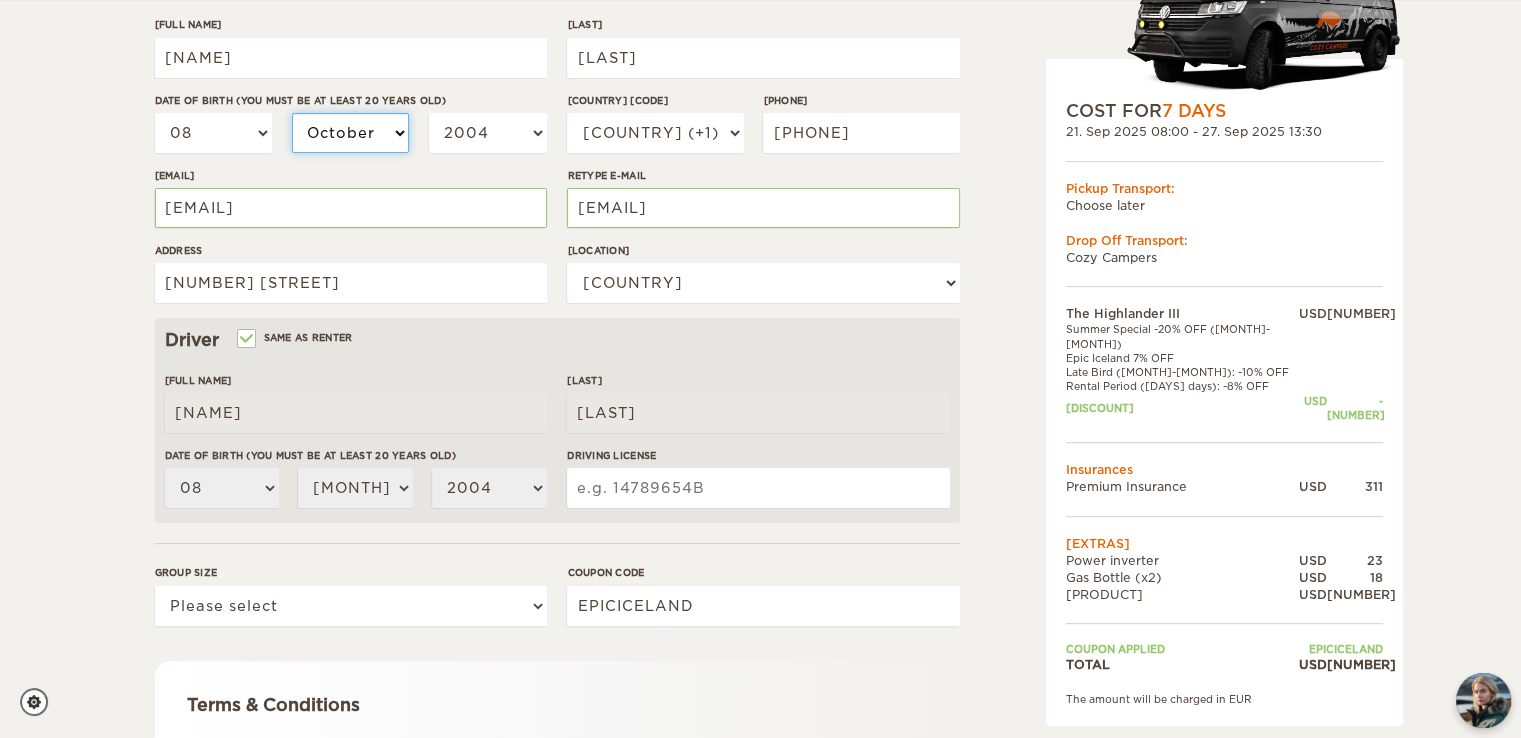 click on "January
February
March
April
May
June
July
August
September
October
November
December" at bounding box center (351, 133) 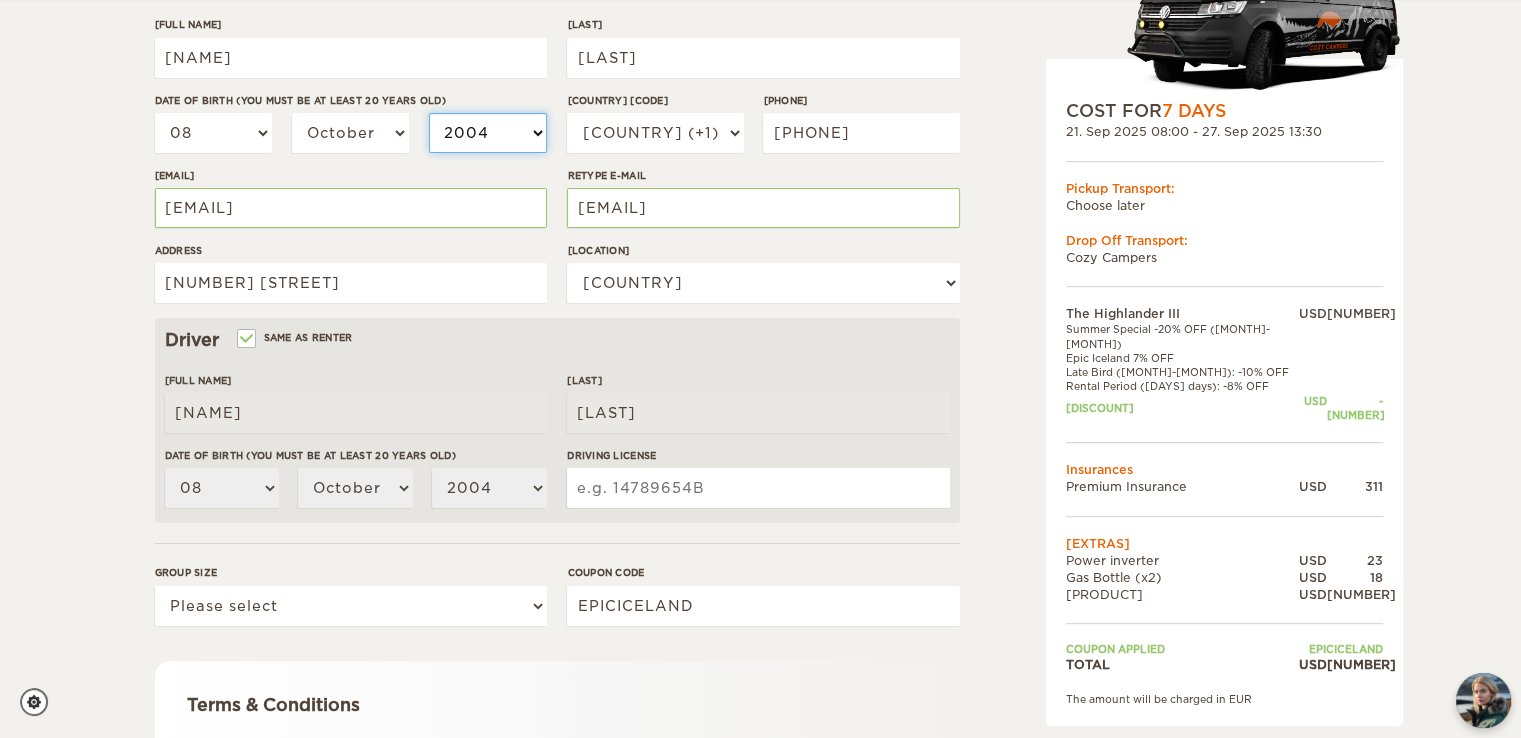click on "[COUNTRY]" at bounding box center [488, 133] 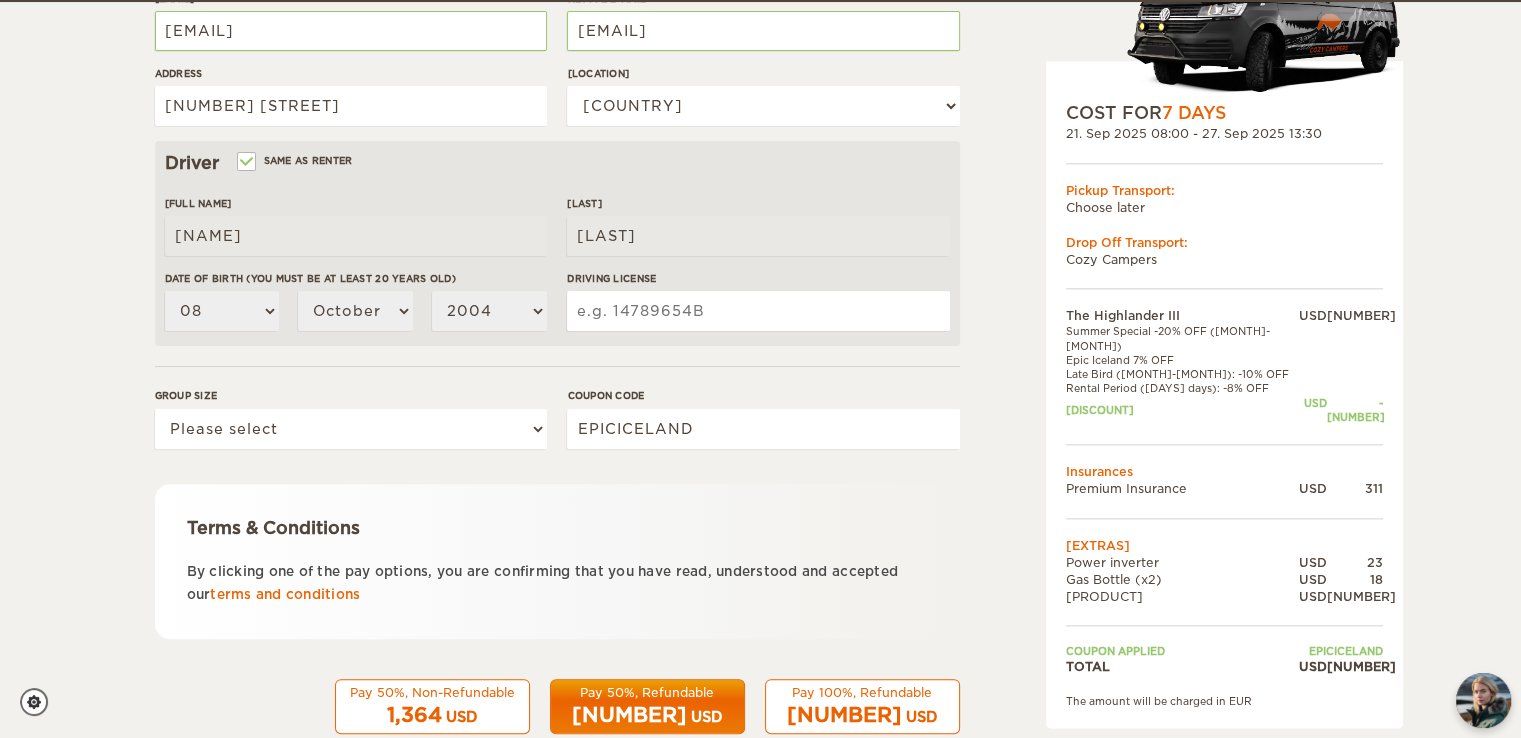 scroll, scrollTop: 518, scrollLeft: 0, axis: vertical 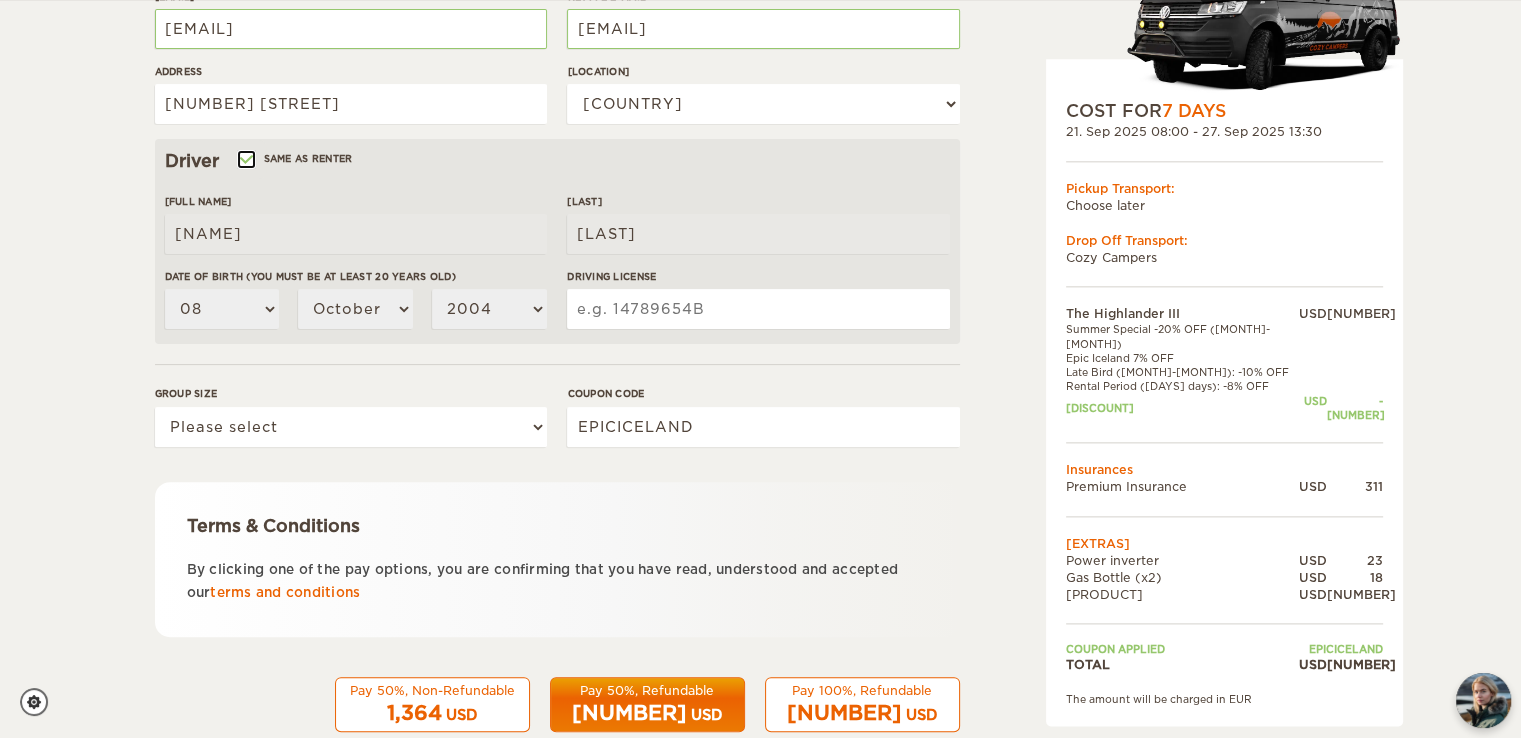 click on "Same as renter" at bounding box center [245, 161] 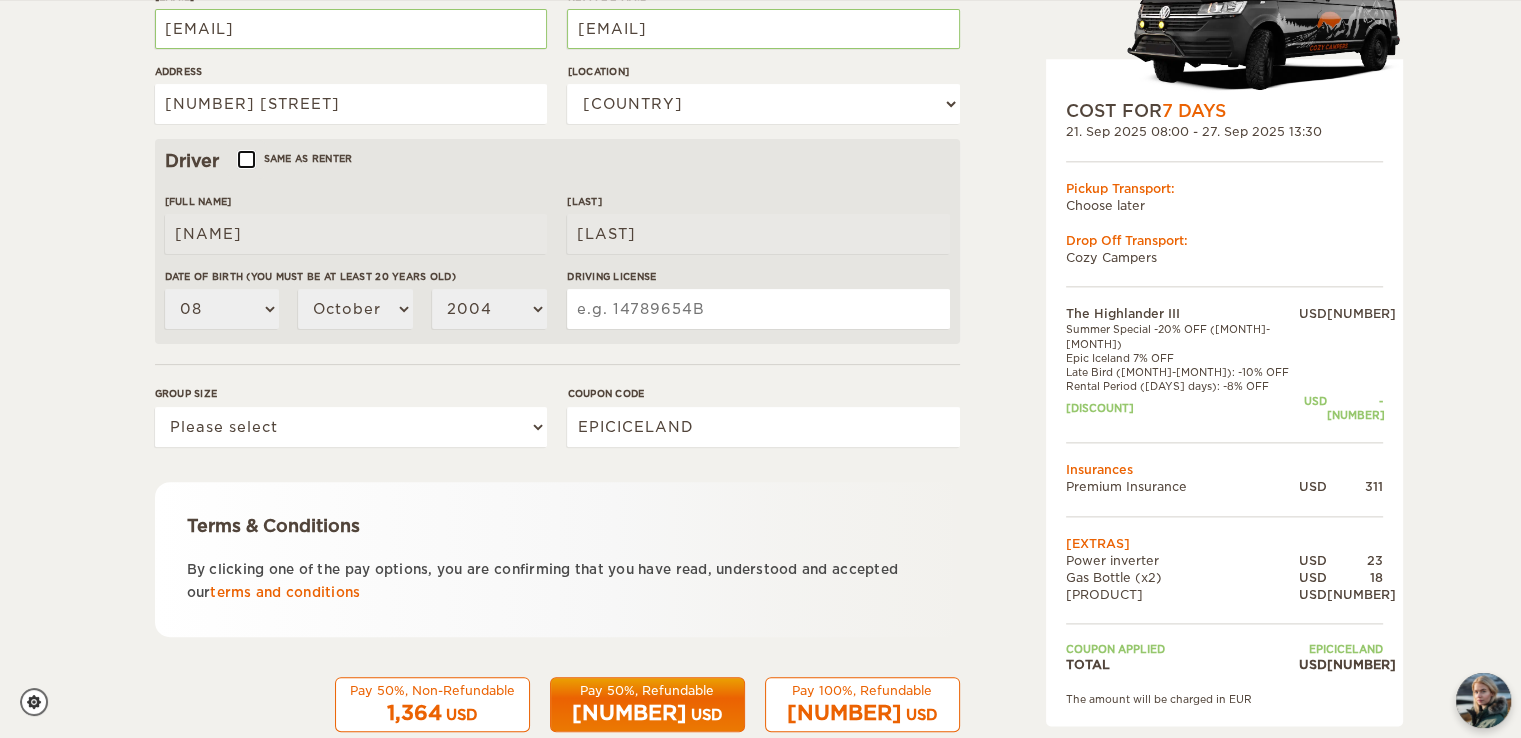 type 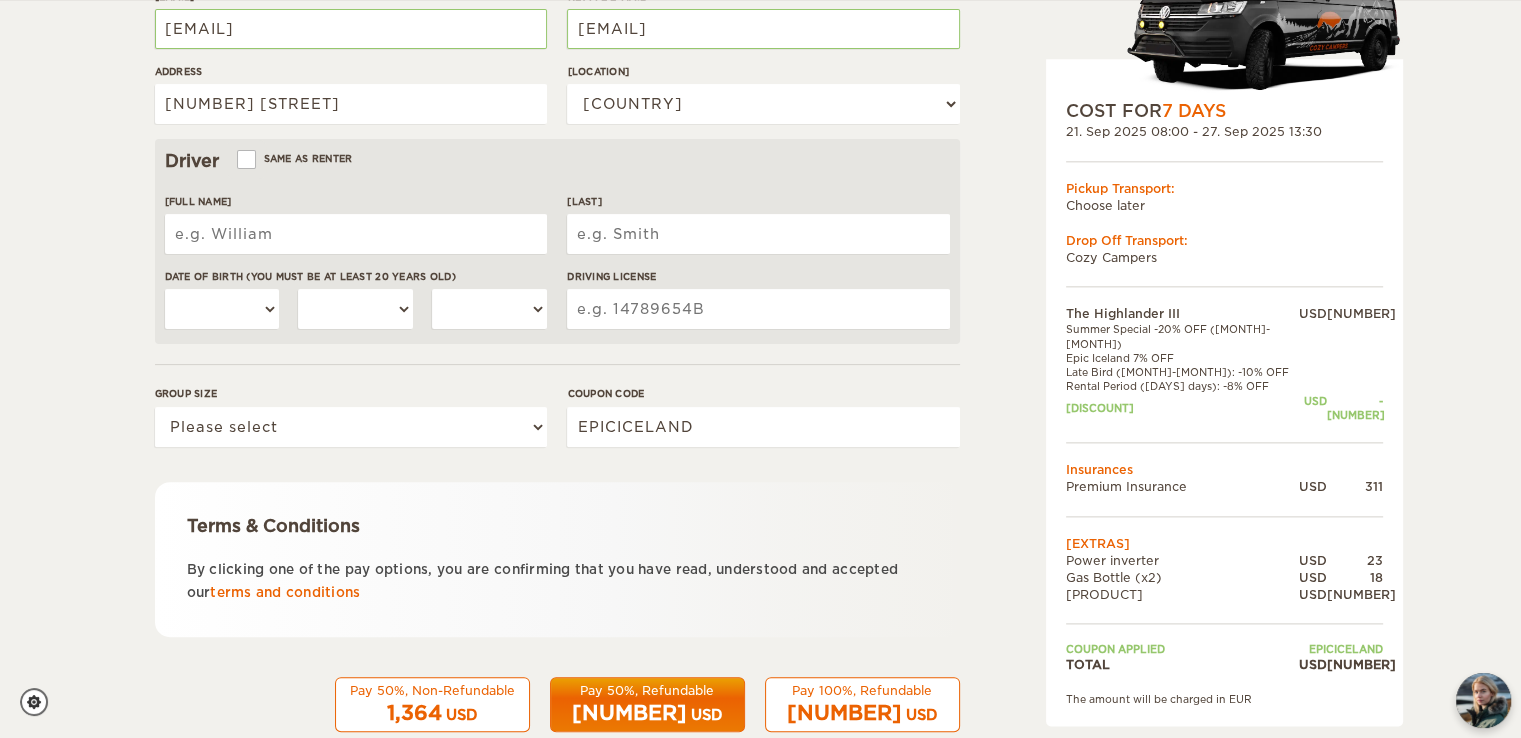 click on "[FULL NAME]" at bounding box center [356, 234] 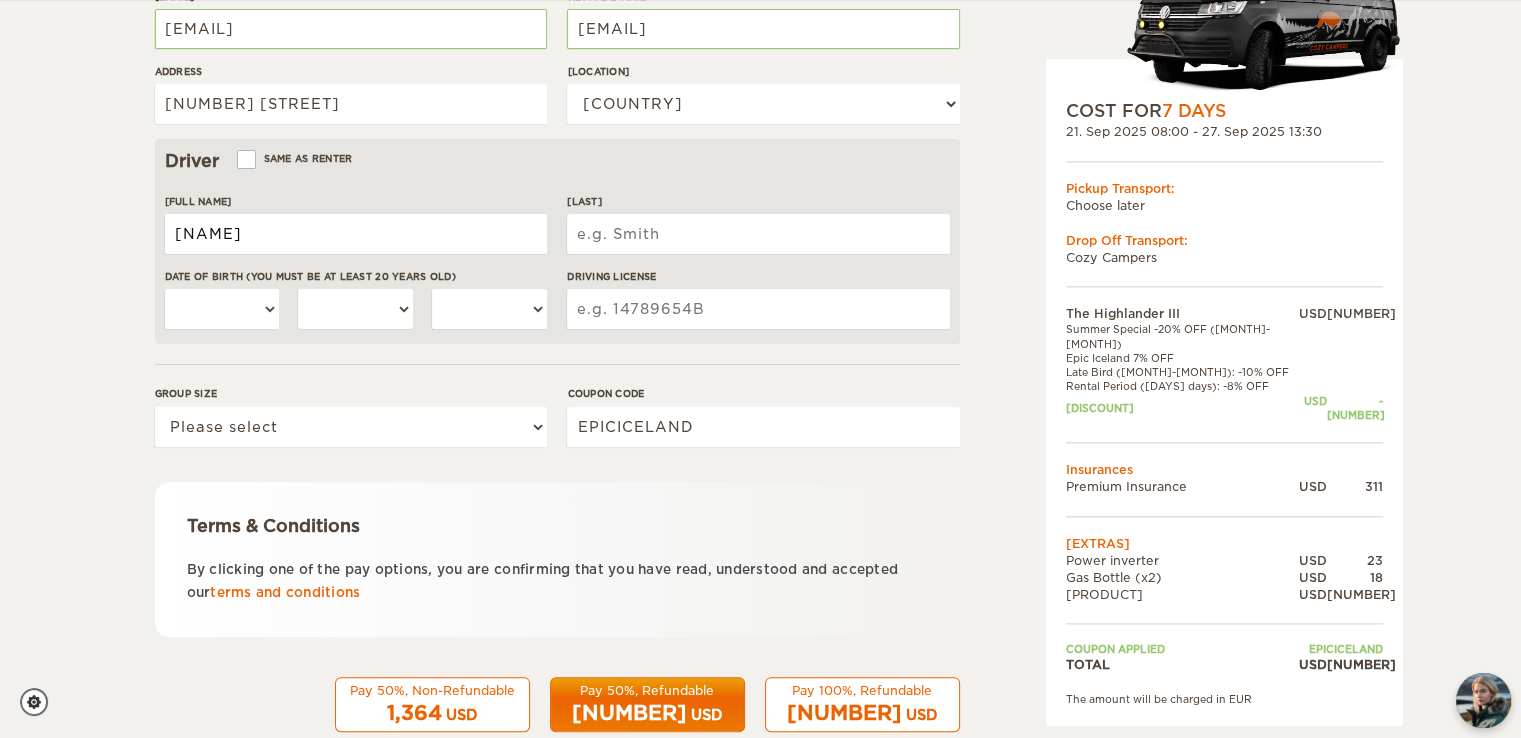 type on "[NAME]" 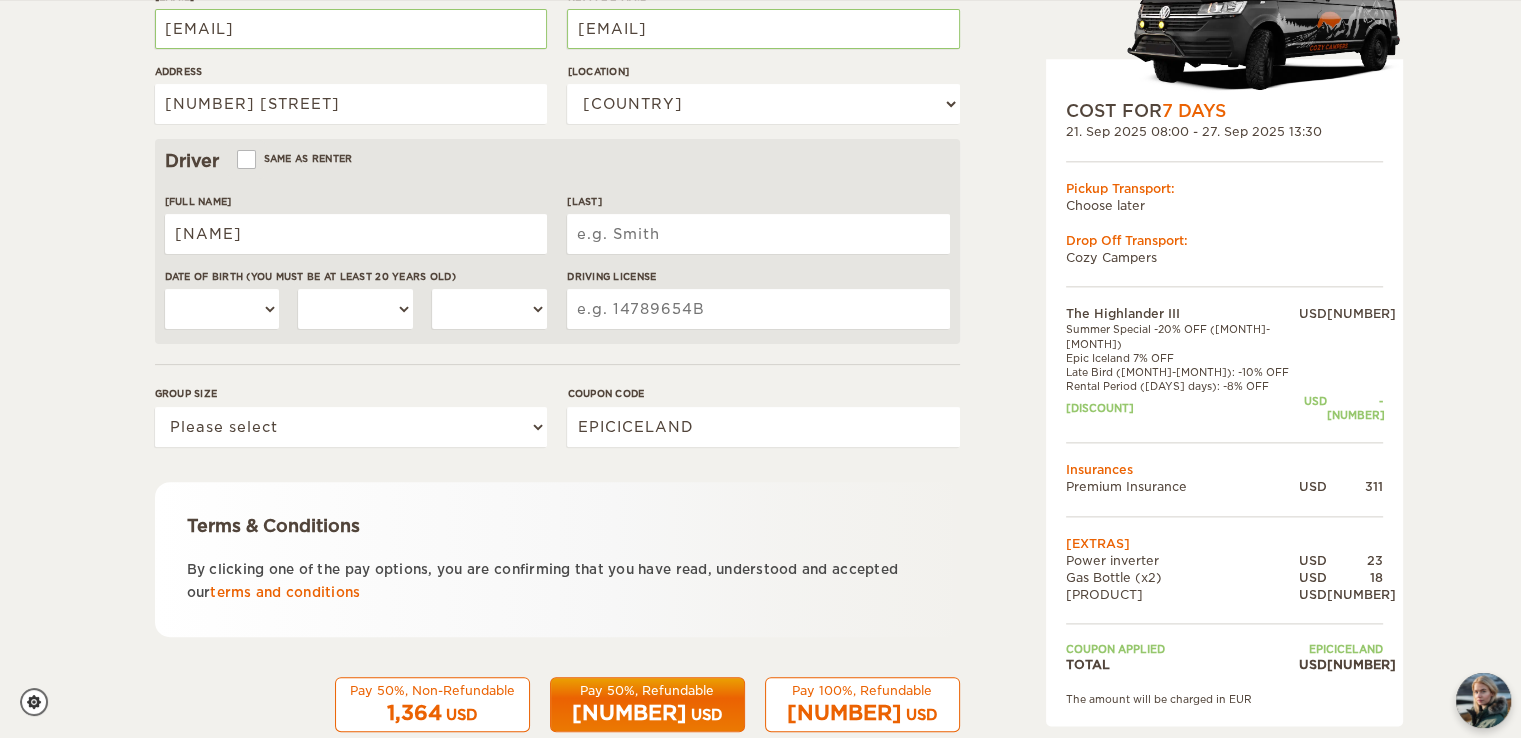 click on "[LAST]" at bounding box center (758, 234) 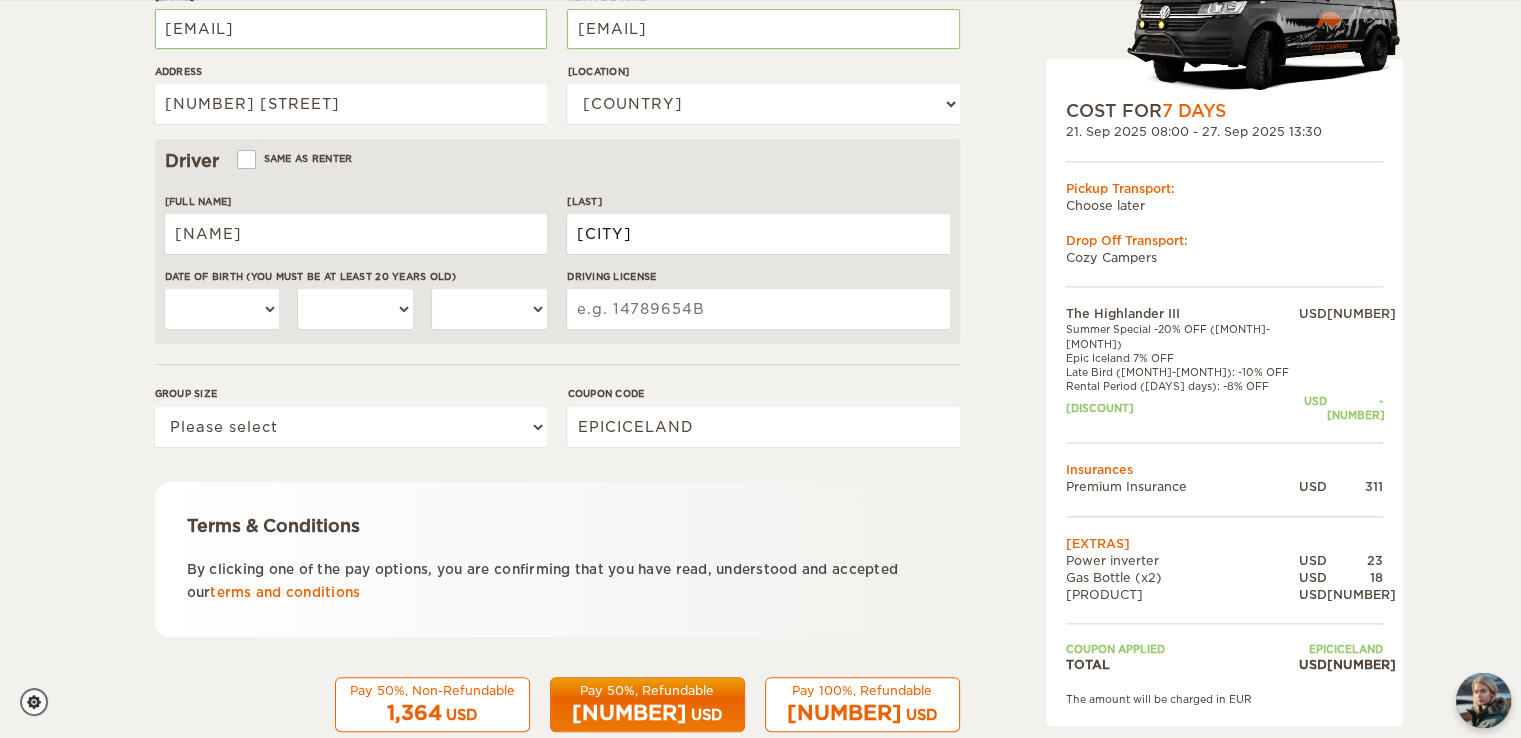 type on "[CITY]" 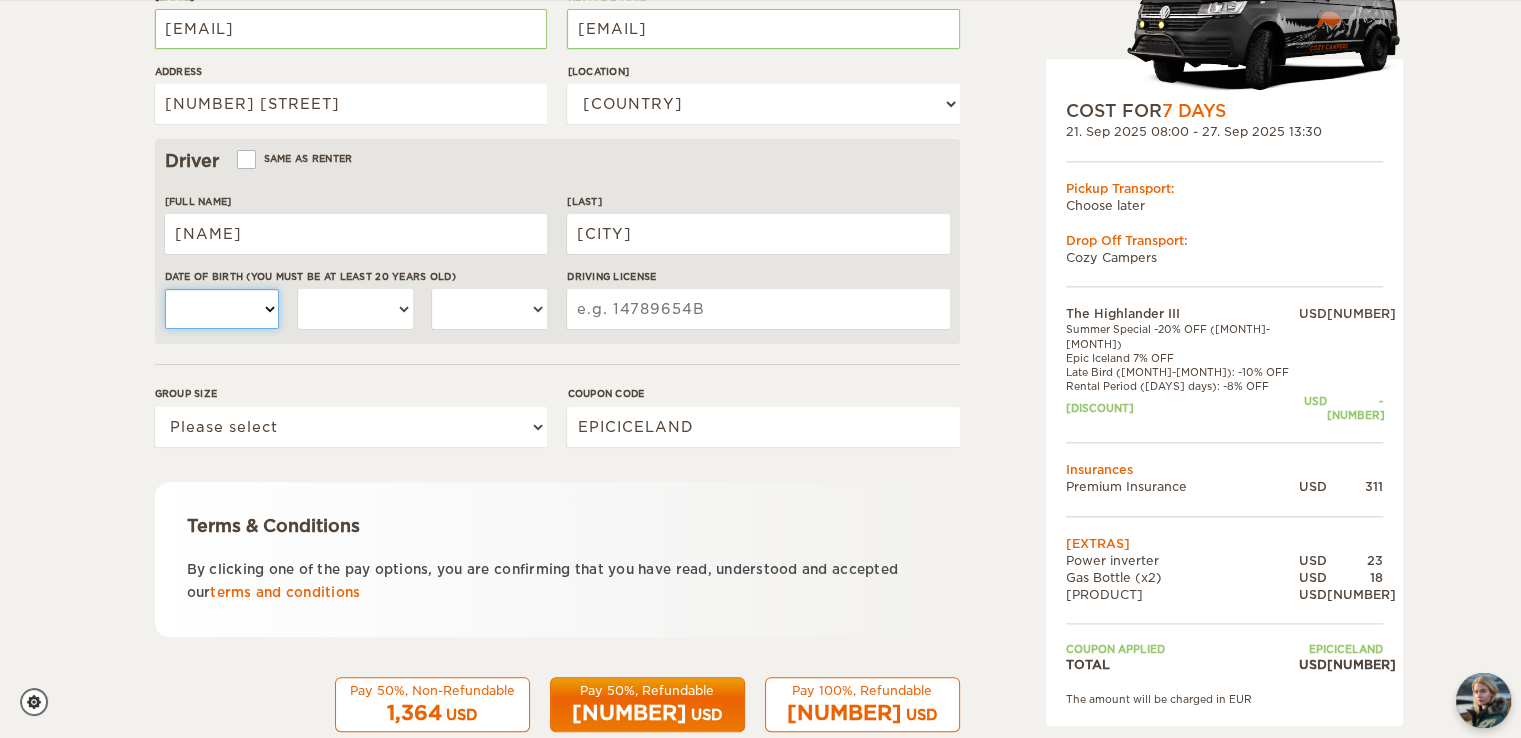 click on "[NUMBER]" at bounding box center [222, 309] 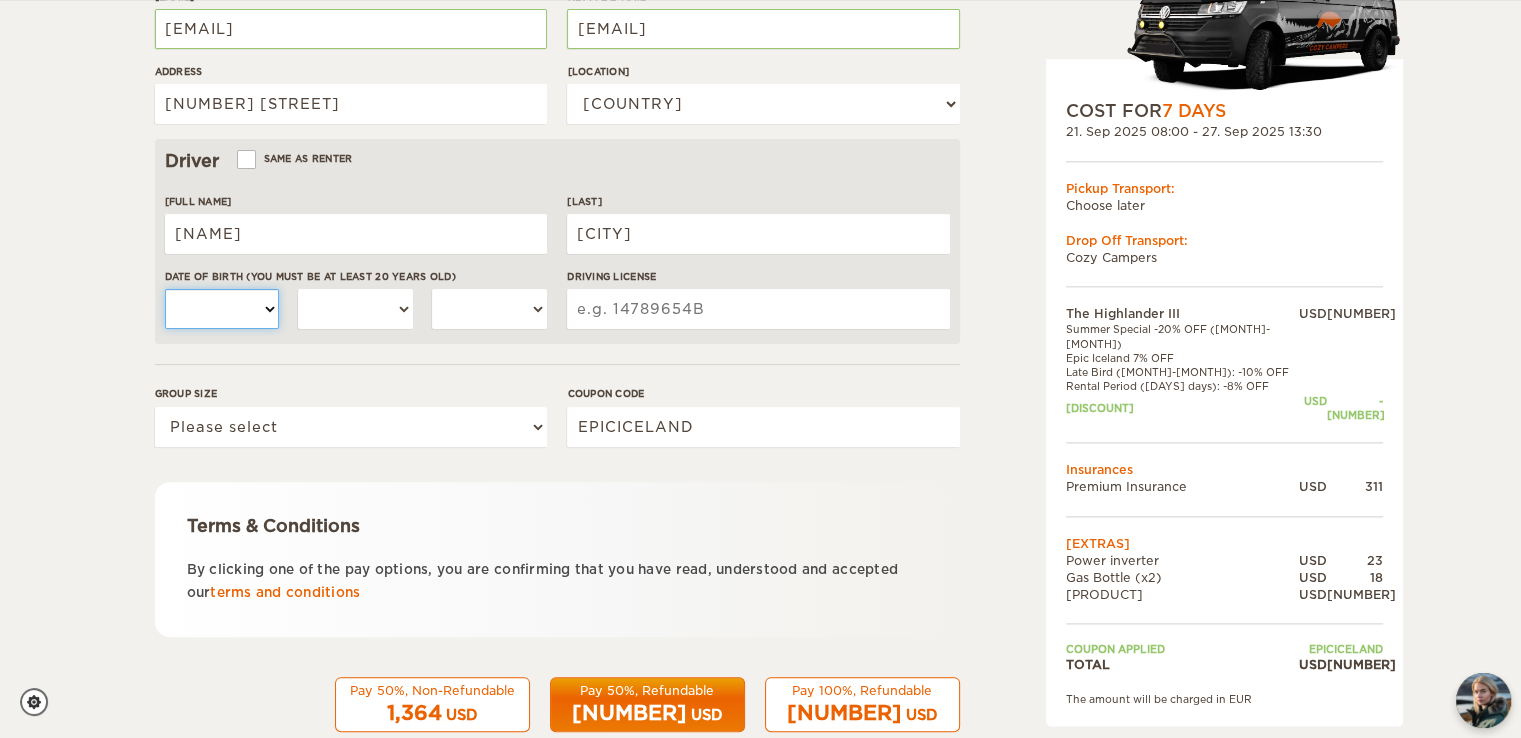select on "[NUMBER]" 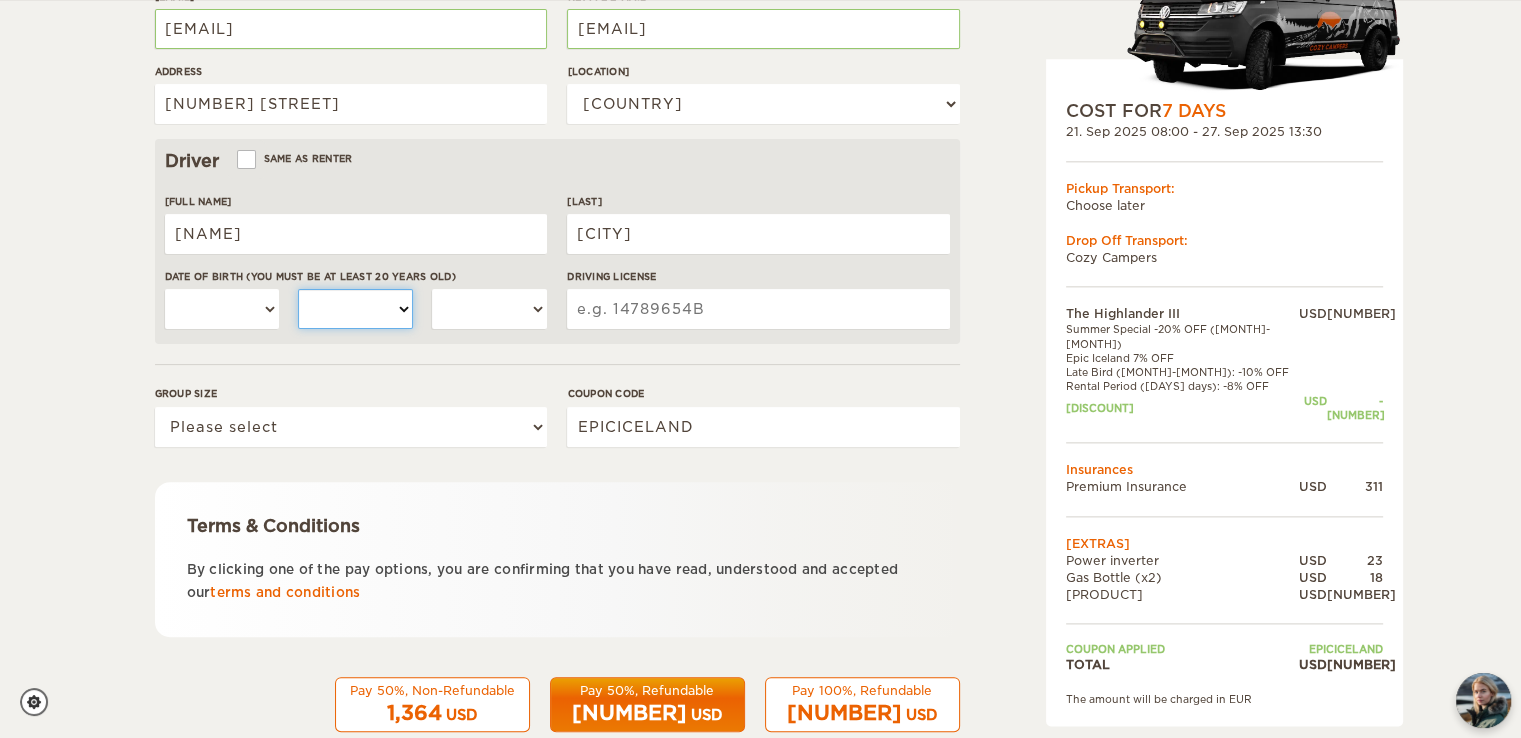 click on "January
February
March
April
May
June
July
August
September
October
November
December" at bounding box center (355, 309) 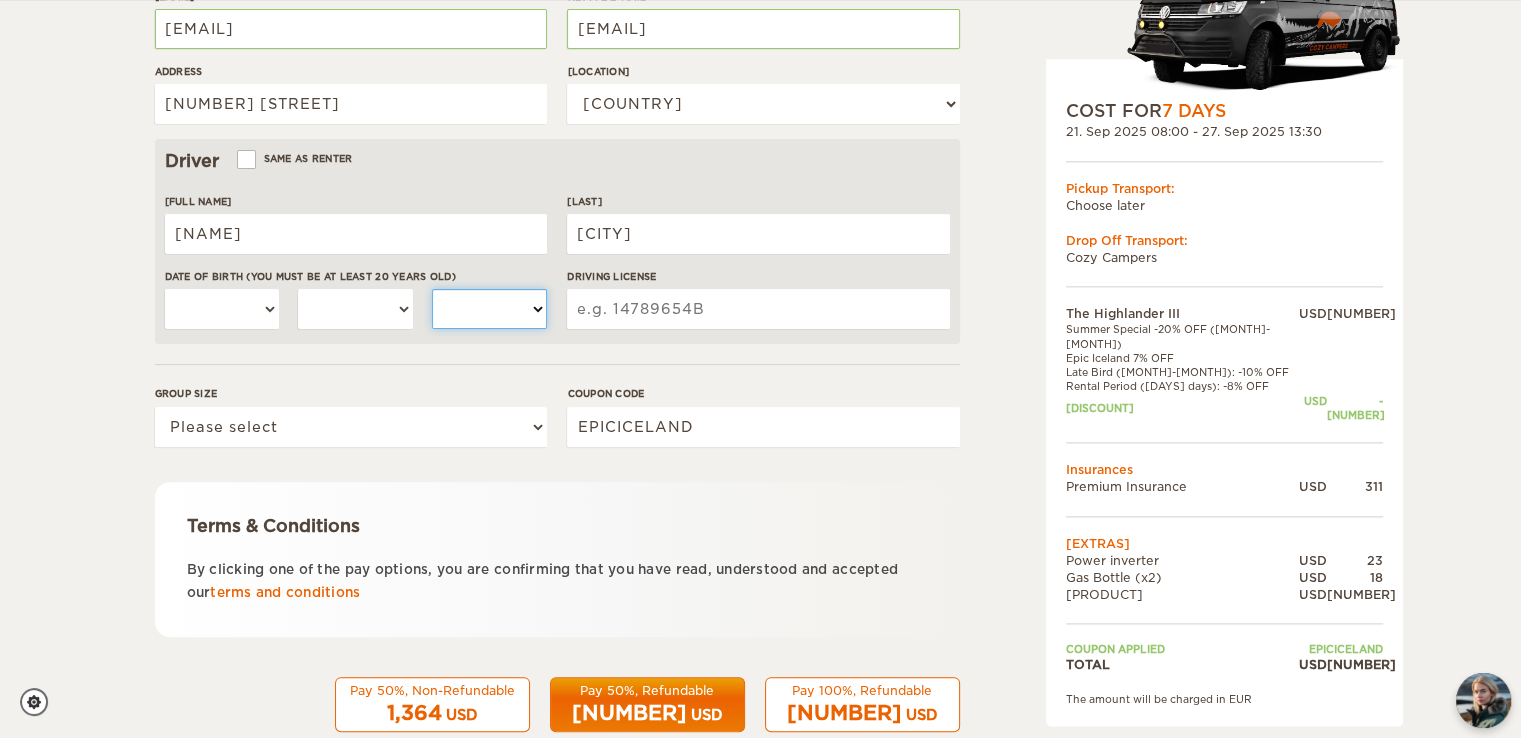 click on "[COUNTRY]" at bounding box center (489, 309) 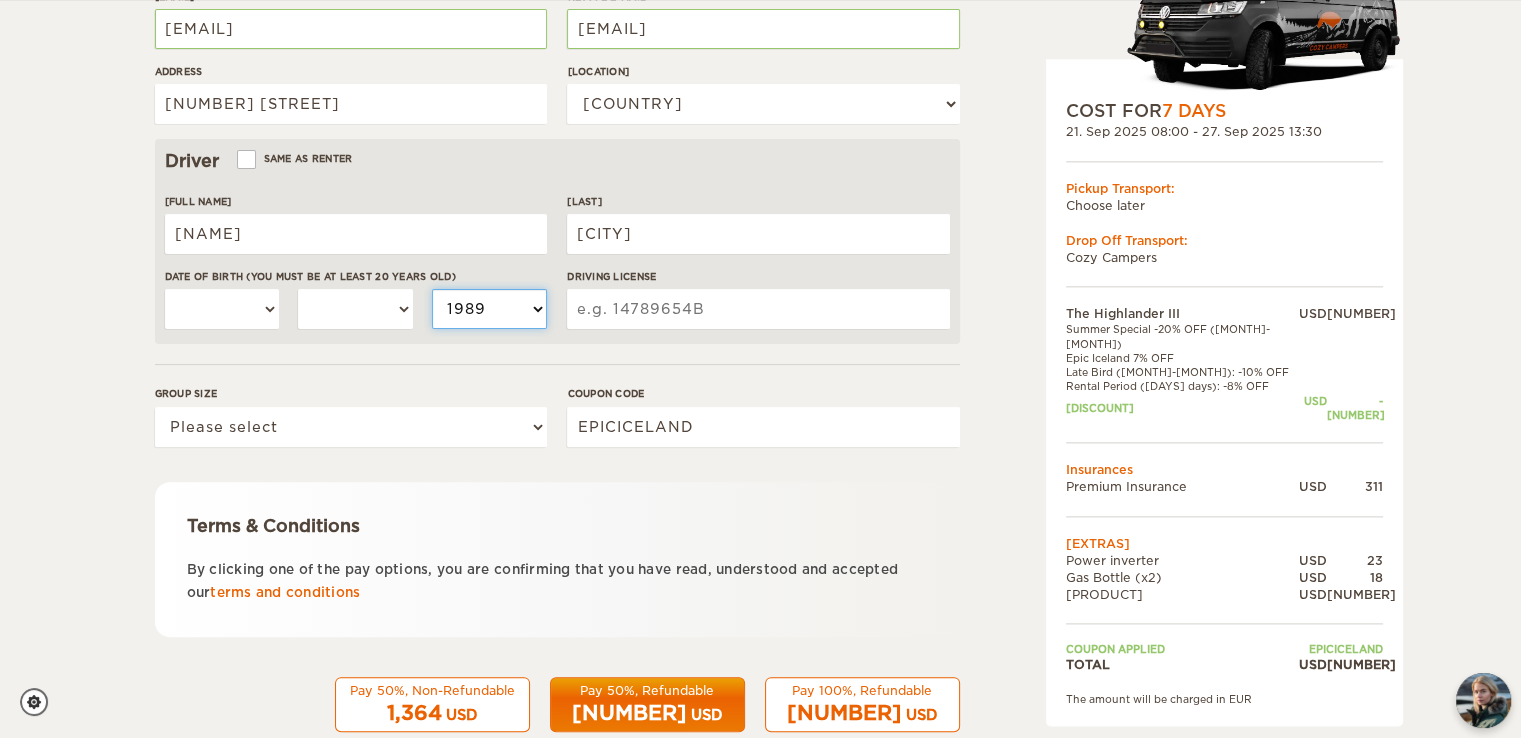 click on "[COUNTRY]" at bounding box center (489, 309) 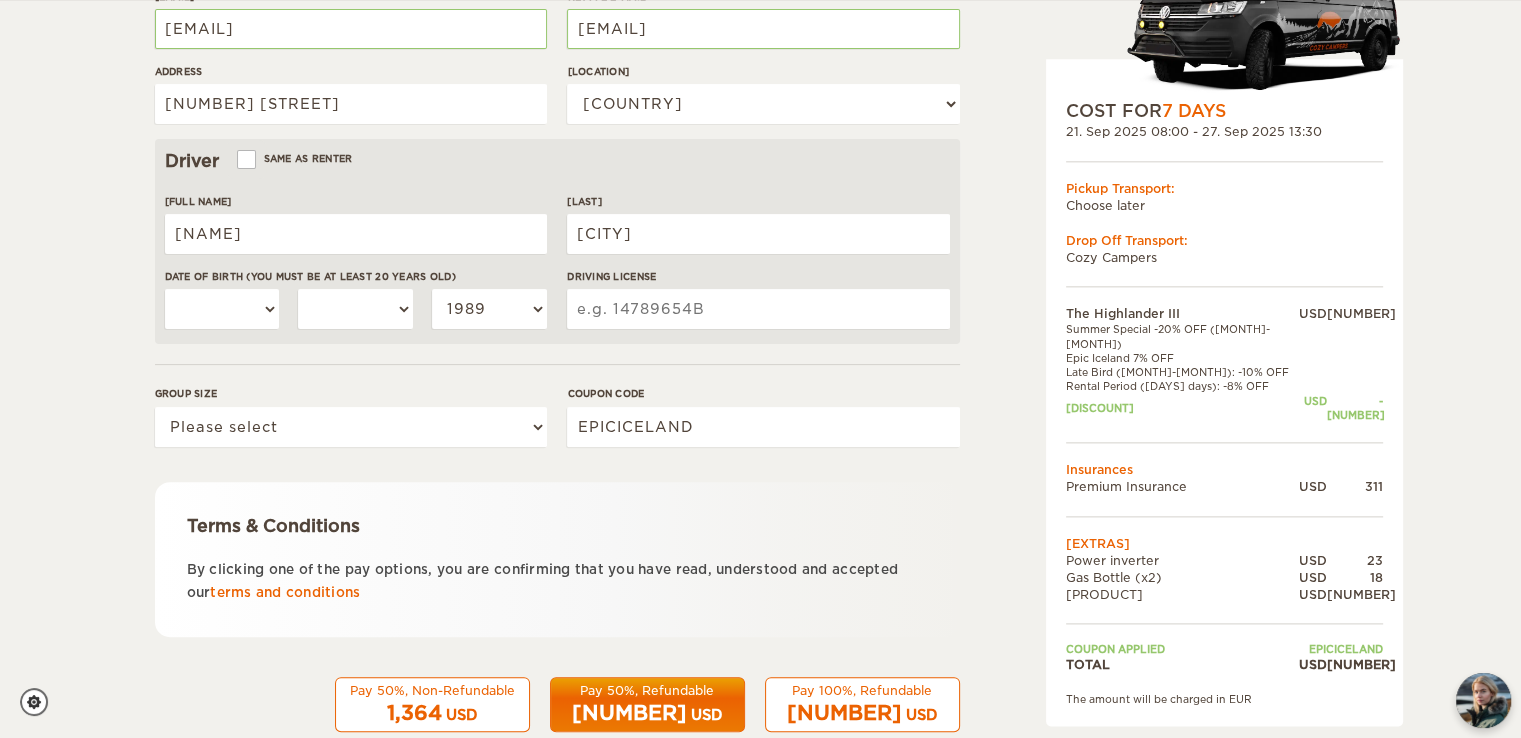 click on "Driving License" at bounding box center (758, 309) 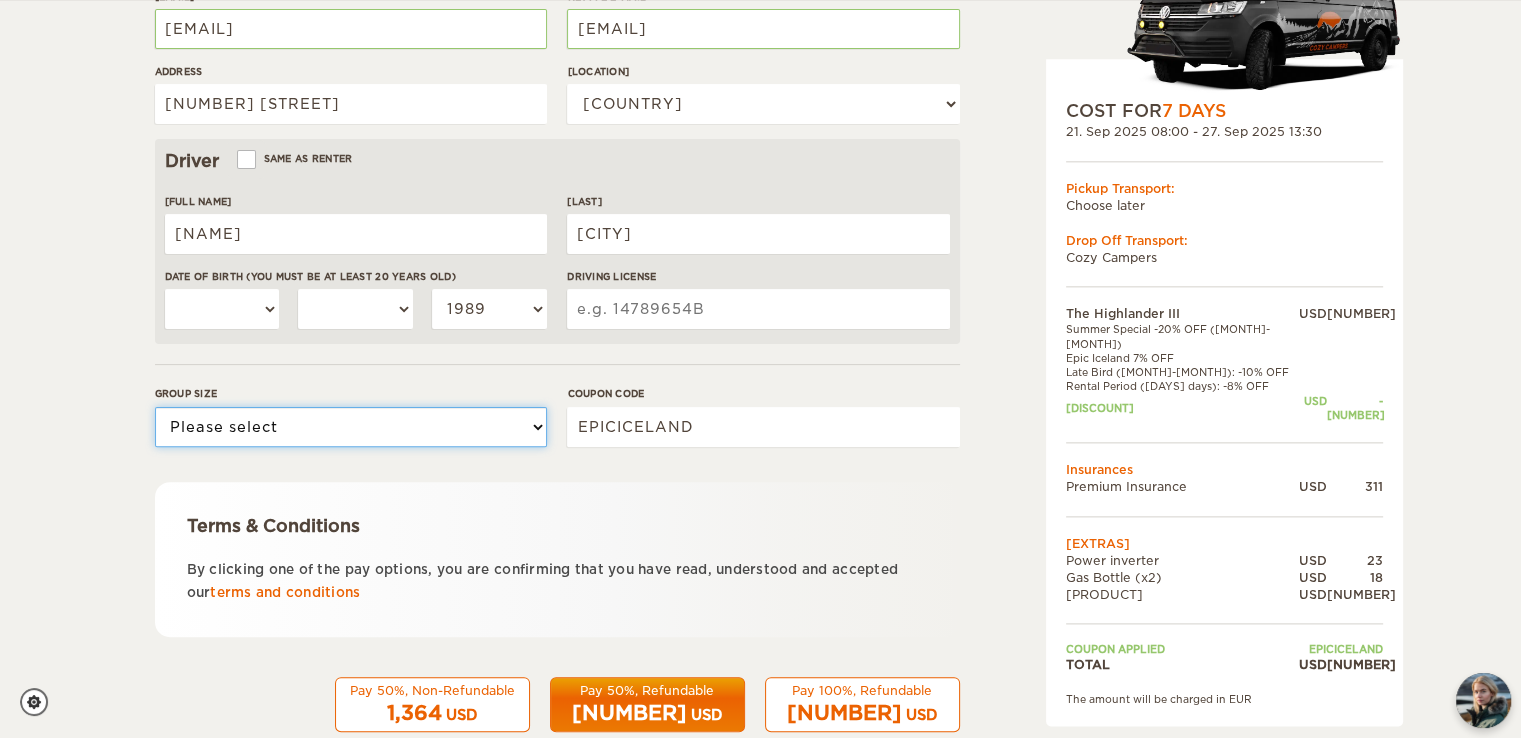 click on "Please select
1 2 3" at bounding box center (351, 427) 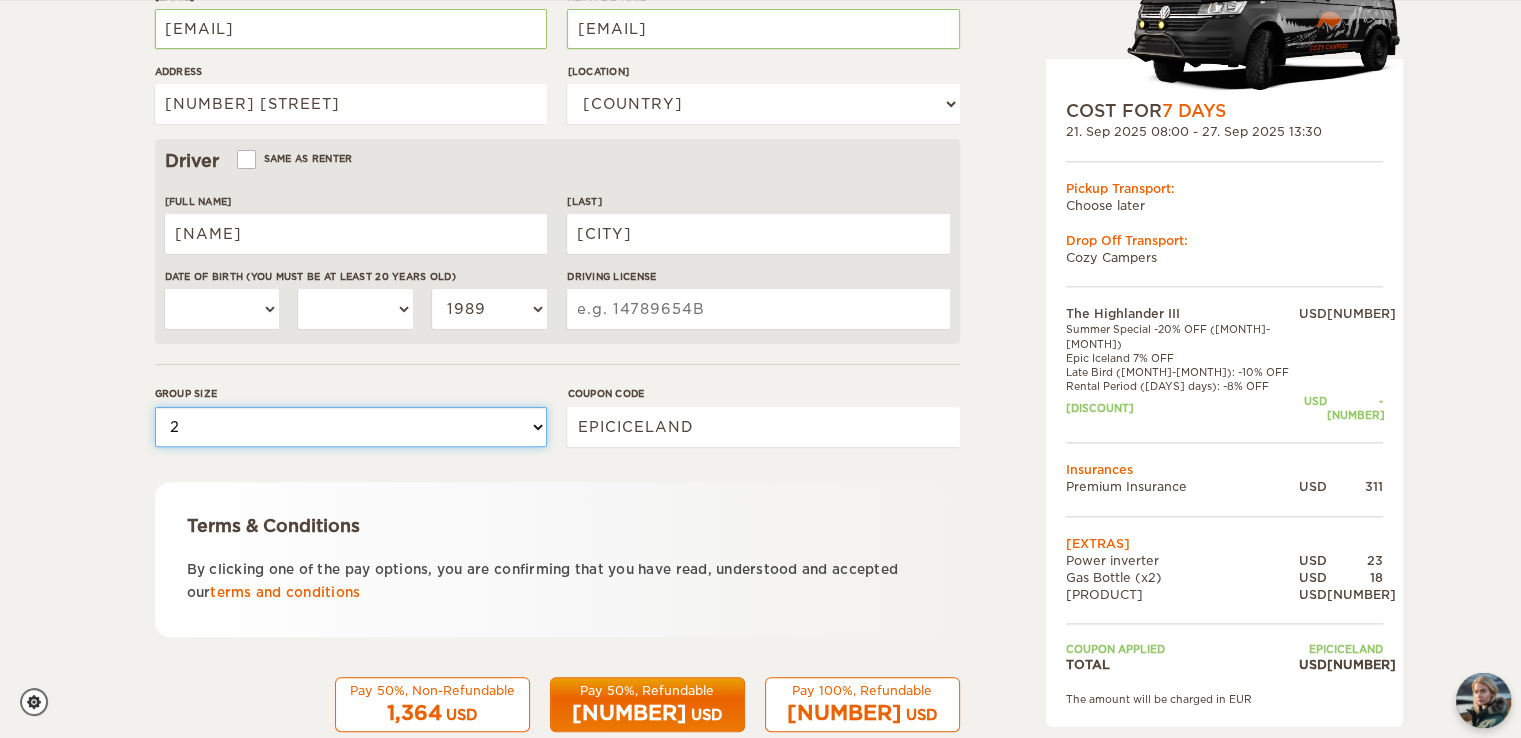 click on "Please select
1 2 3" at bounding box center (351, 427) 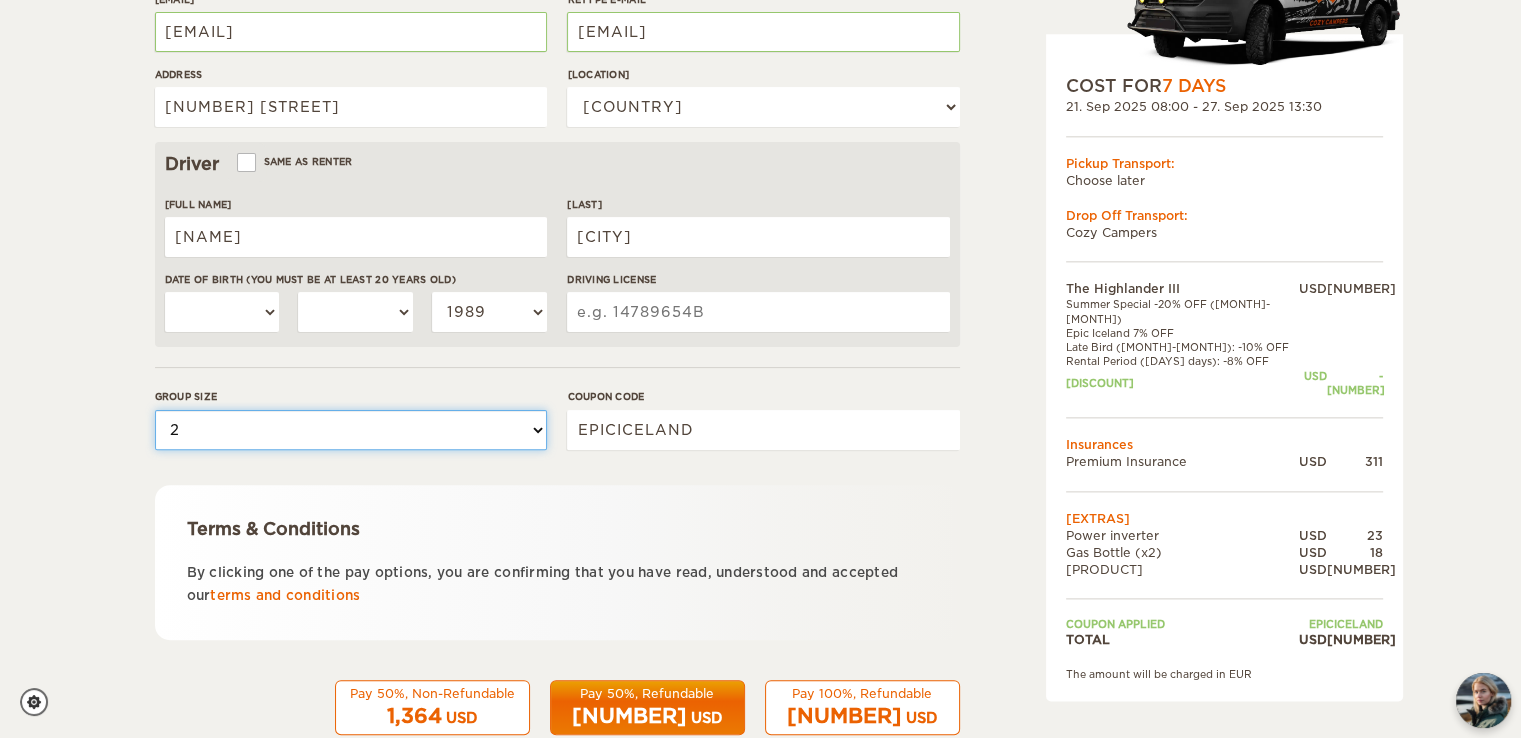 scroll, scrollTop: 562, scrollLeft: 0, axis: vertical 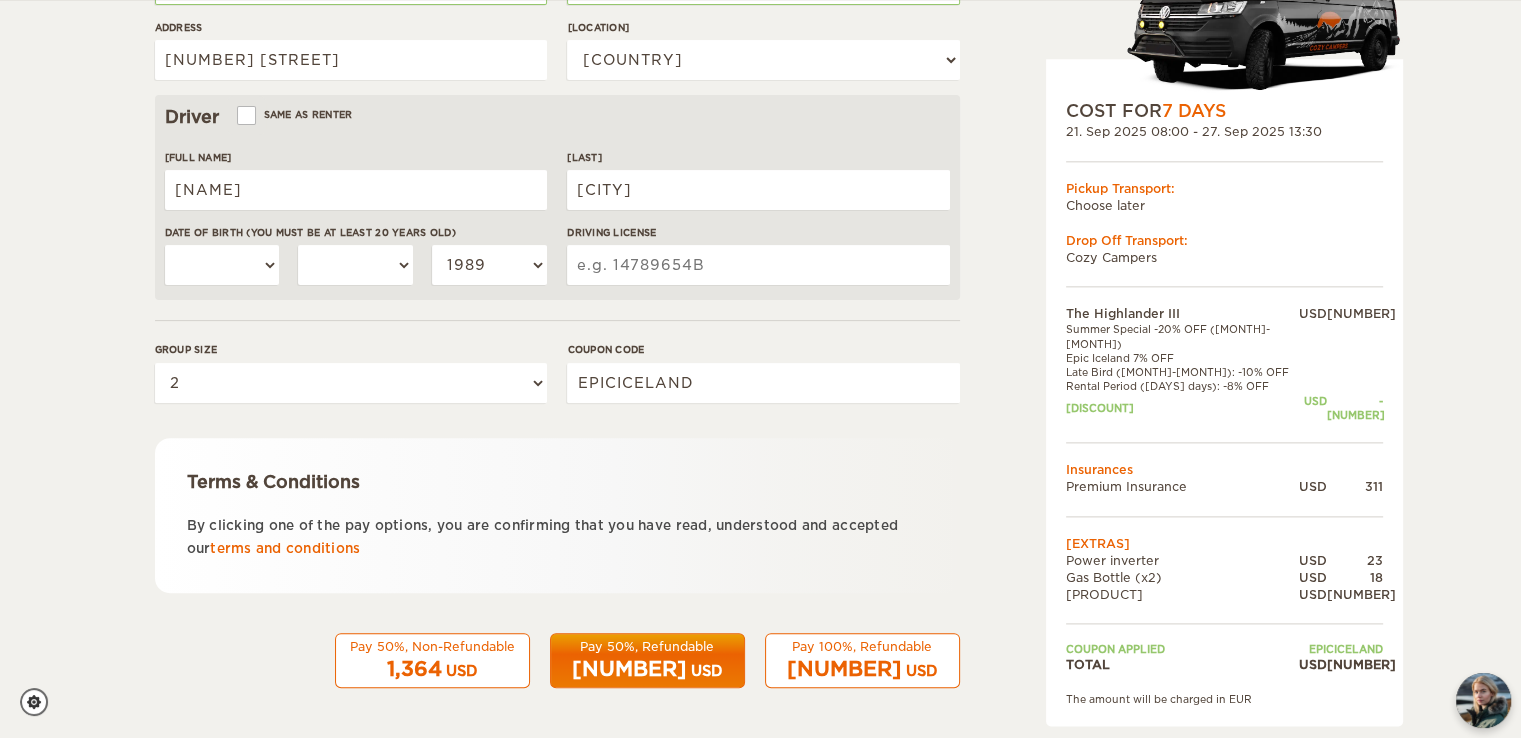 click on "Driving License" at bounding box center (758, 265) 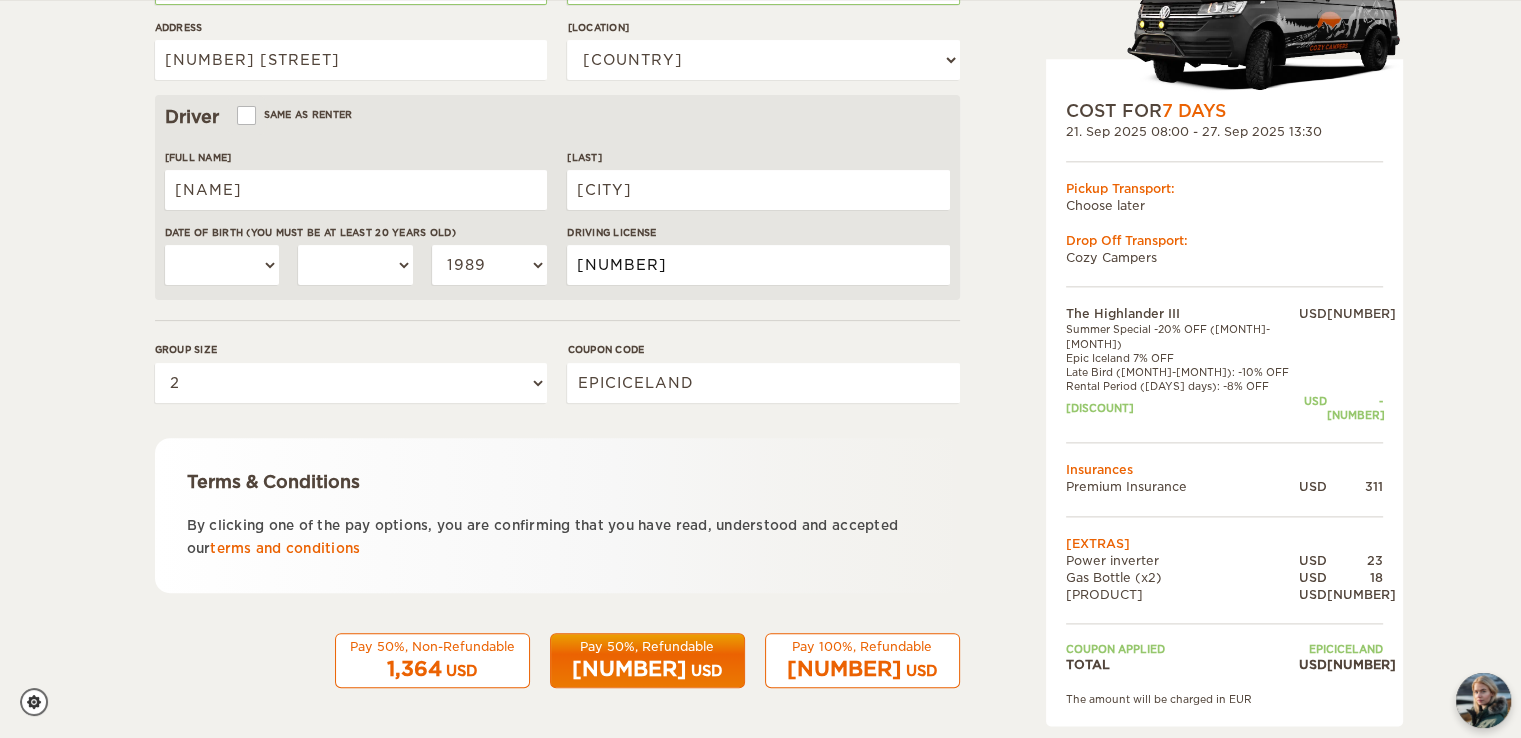 type on "[NUMBER]" 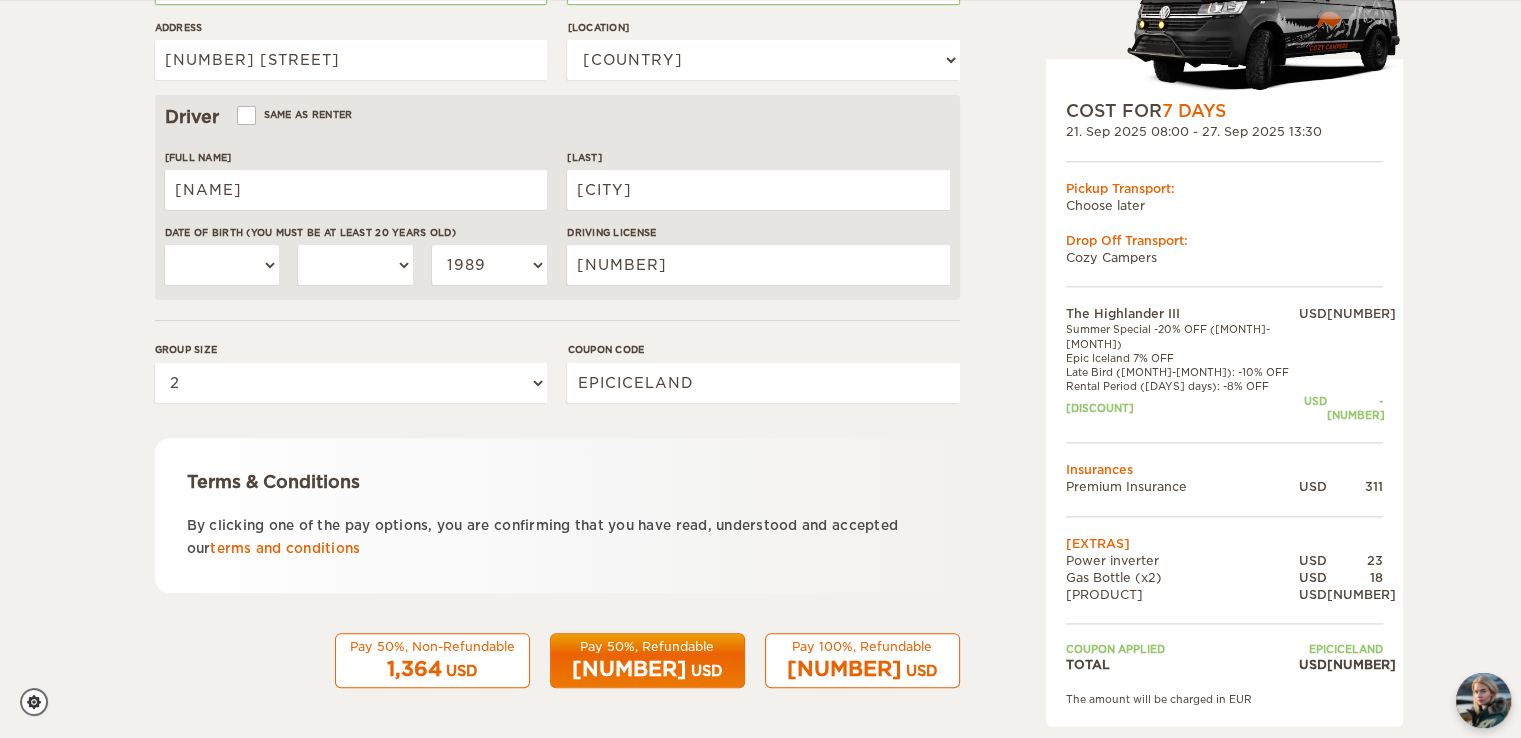 click on "[NUMBER]" at bounding box center (844, 669) 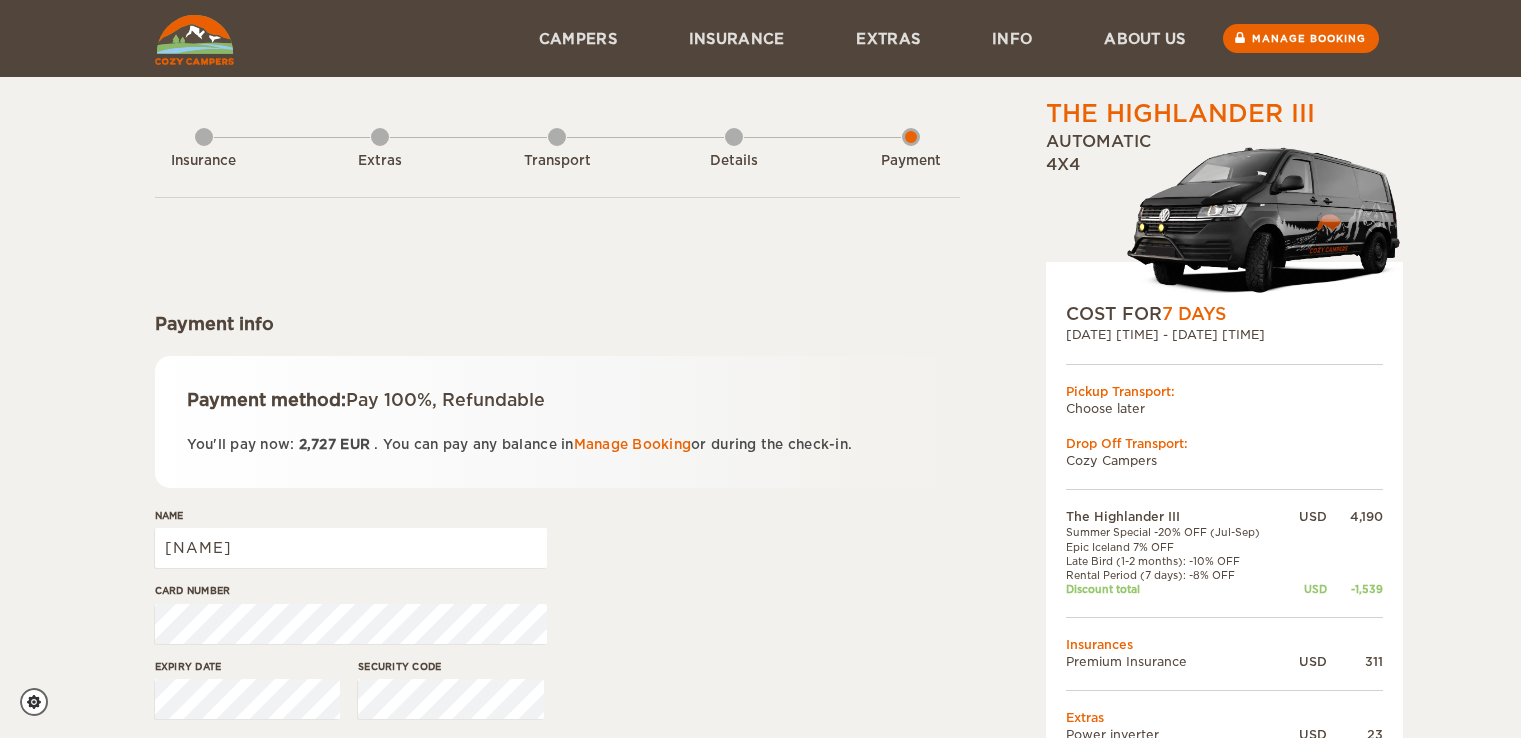 scroll, scrollTop: 0, scrollLeft: 0, axis: both 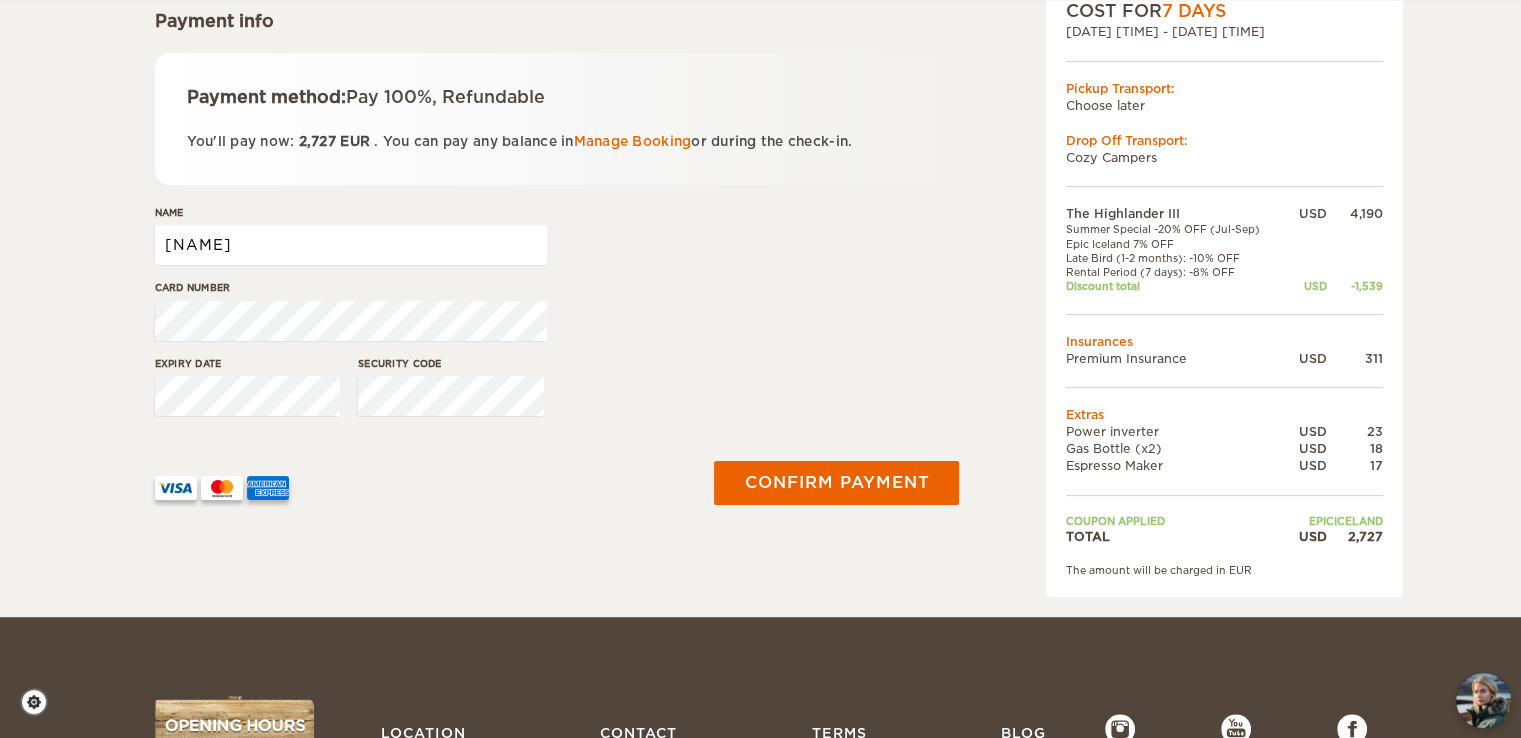 click on "Katie" at bounding box center [351, 245] 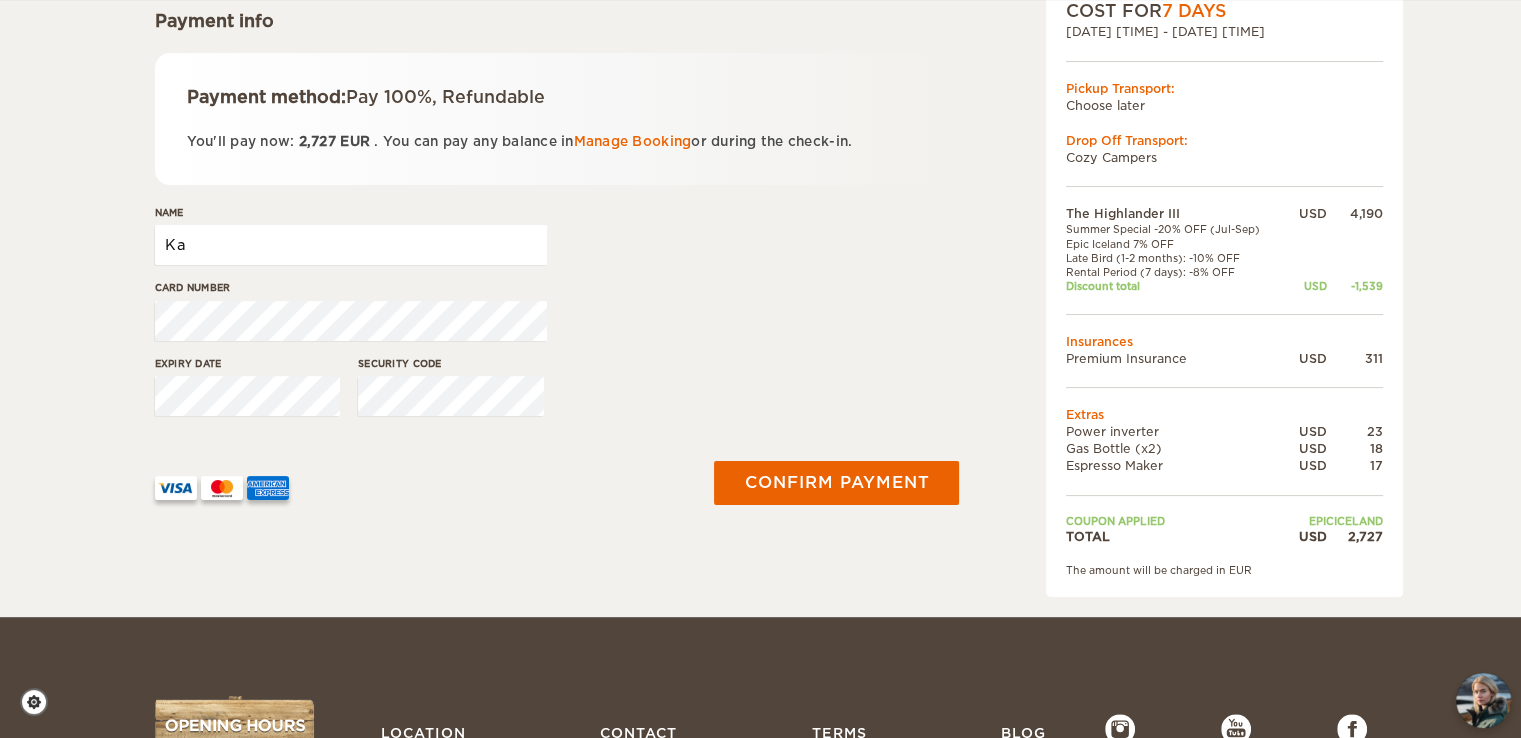 type on "K" 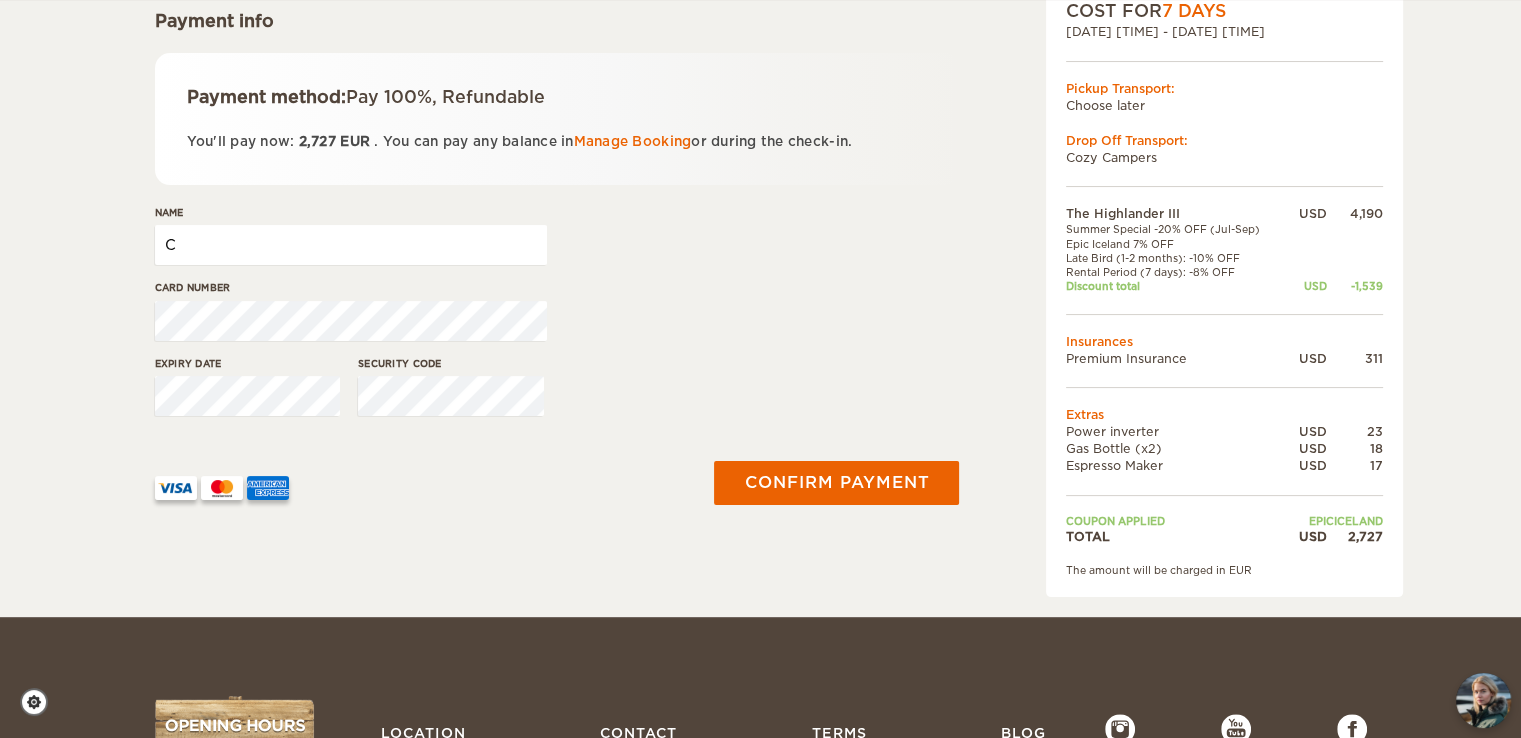 type on "Christian Salerno" 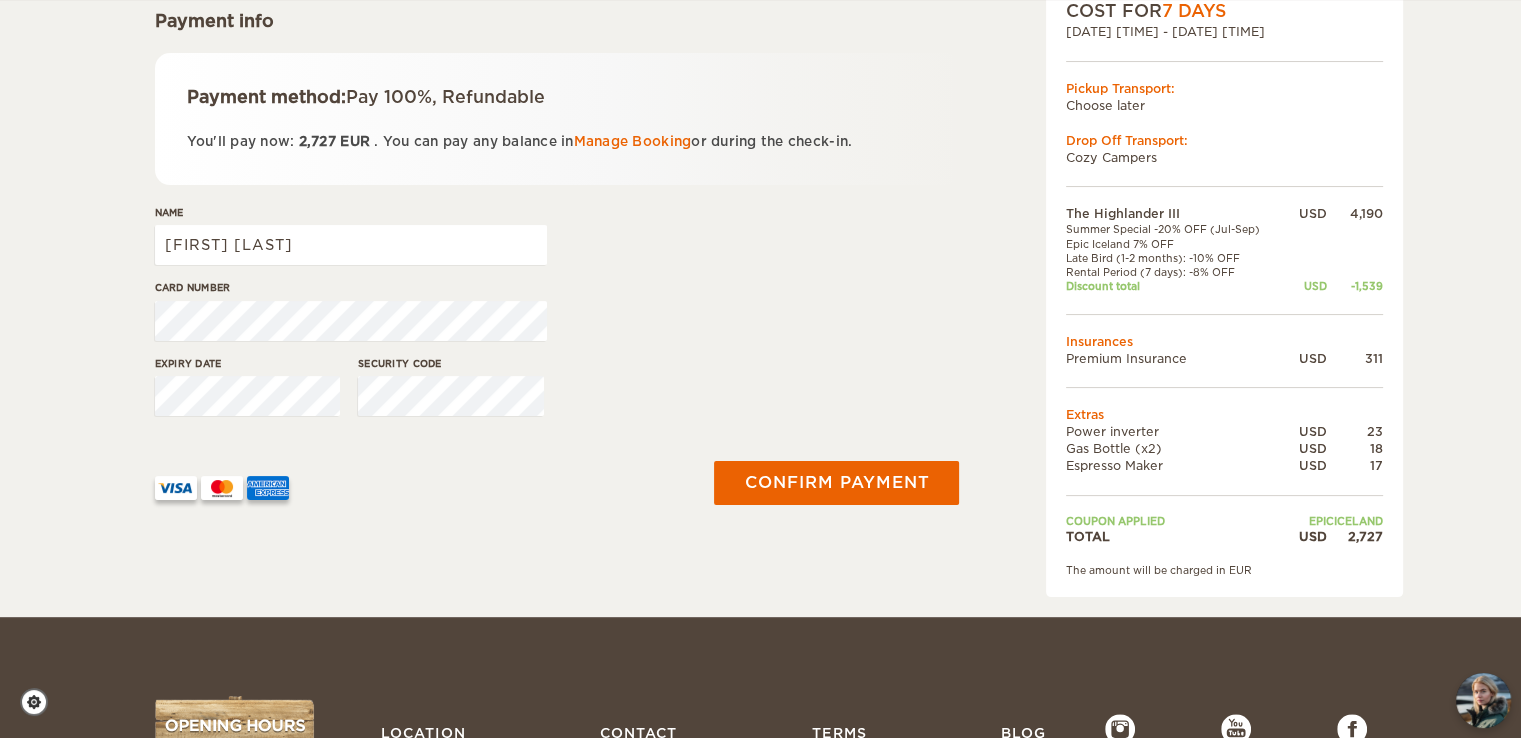 click on "The Highlander III
Expand
Collapse
Total
2,727
USD
Automatic 4x4
COST FOR  7 Days
21. Sep 2025 08:00 - 27. Sep 2025 13:30
Pickup Transport:
Choose later
Drop Off Transport:
Cozy Campers" at bounding box center (760, 157) 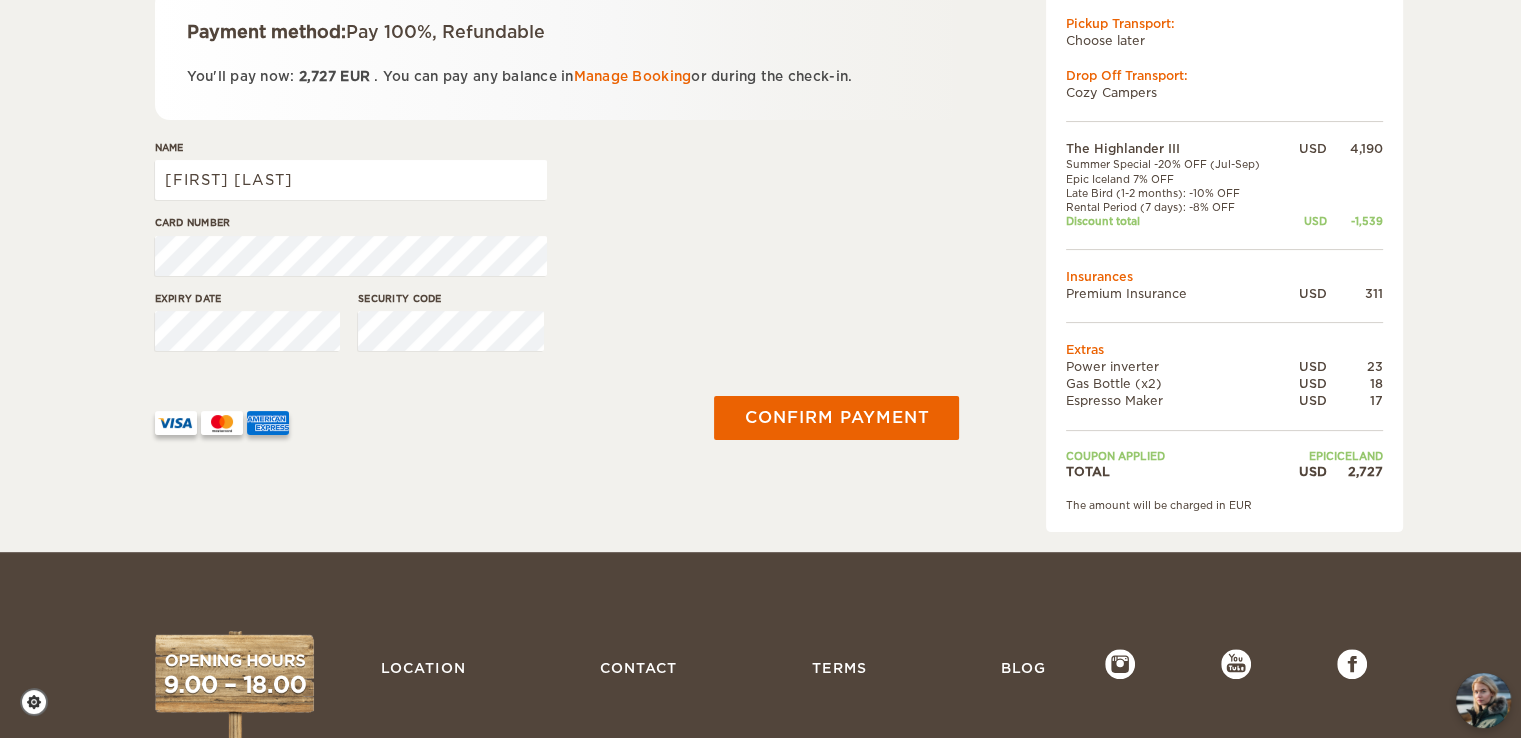 scroll, scrollTop: 375, scrollLeft: 0, axis: vertical 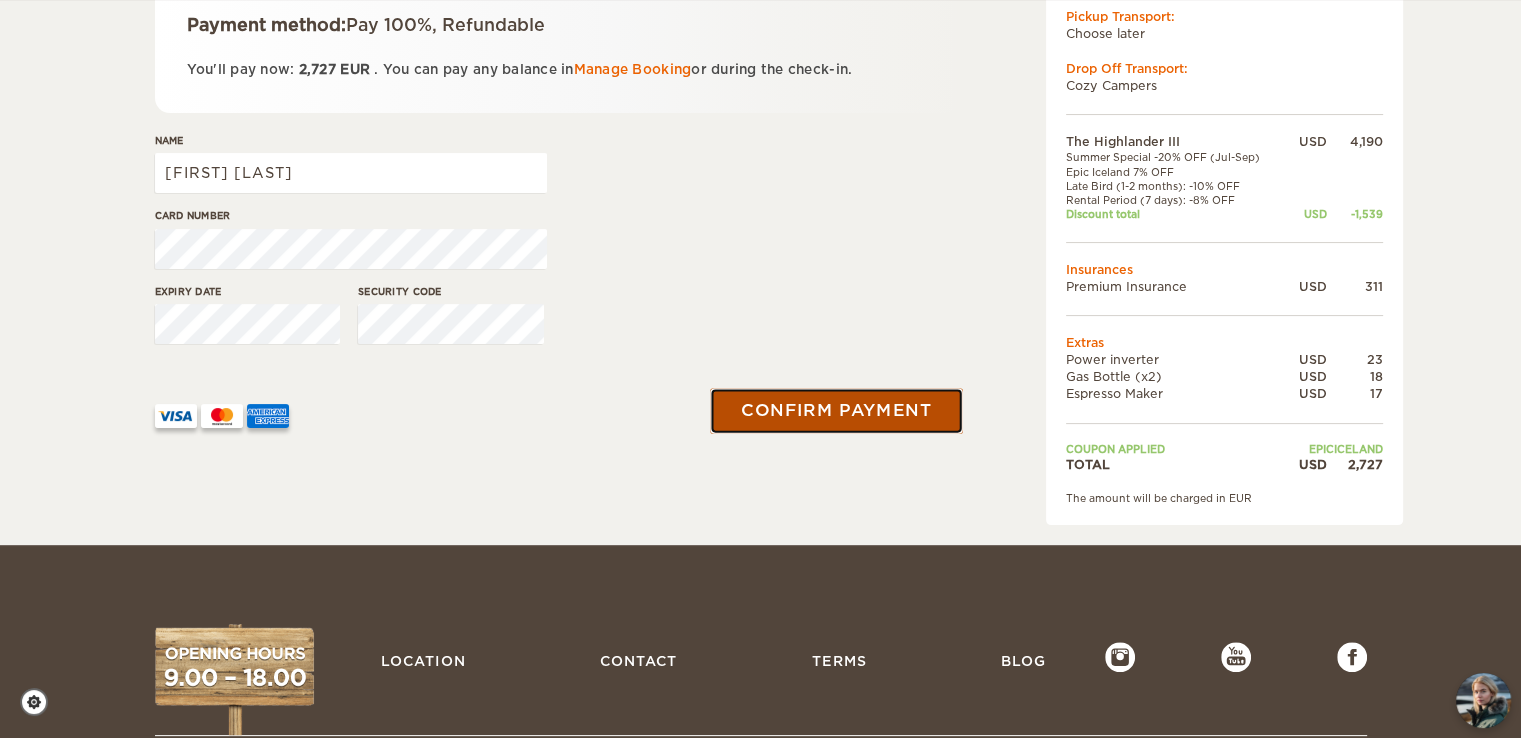 click on "Confirm payment" at bounding box center (837, 410) 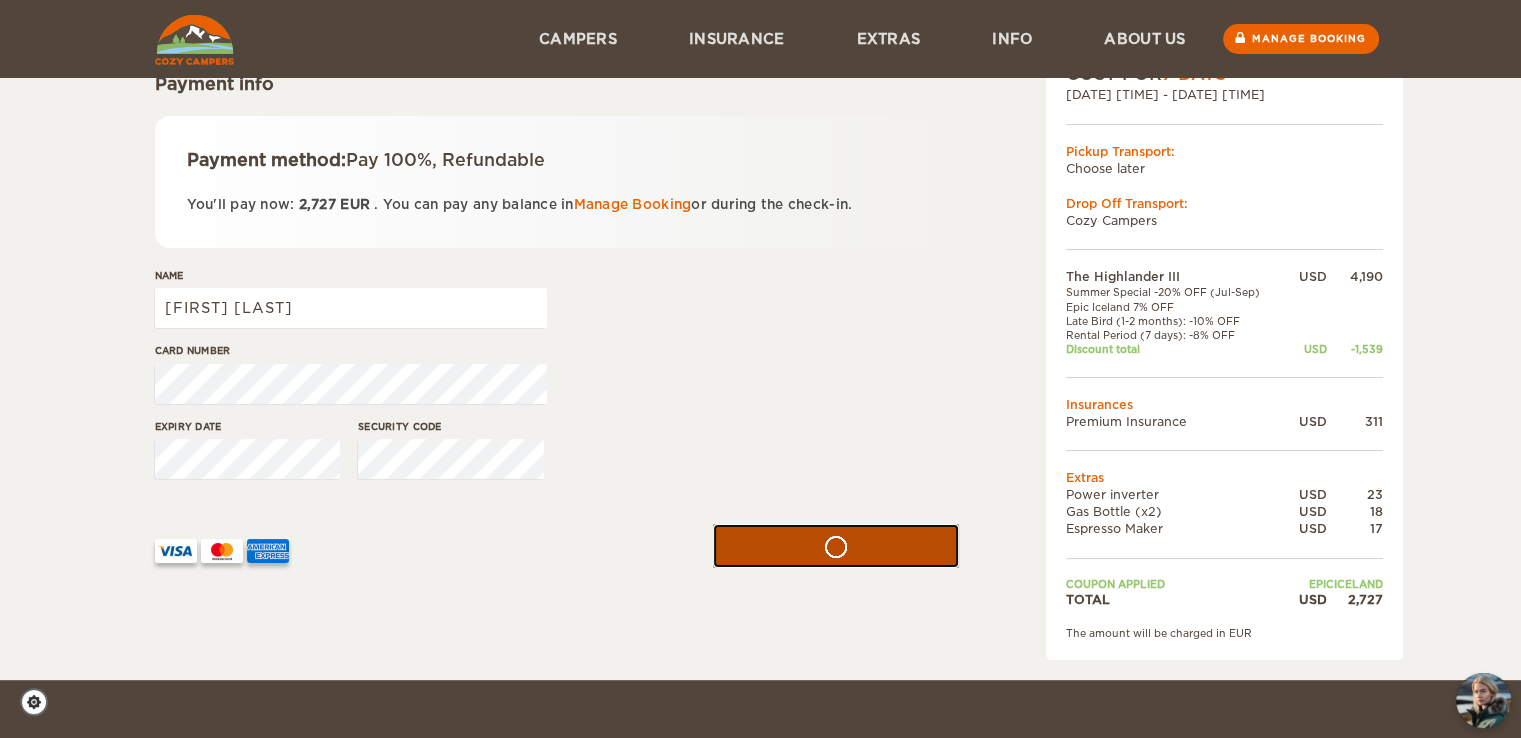scroll, scrollTop: 208, scrollLeft: 0, axis: vertical 